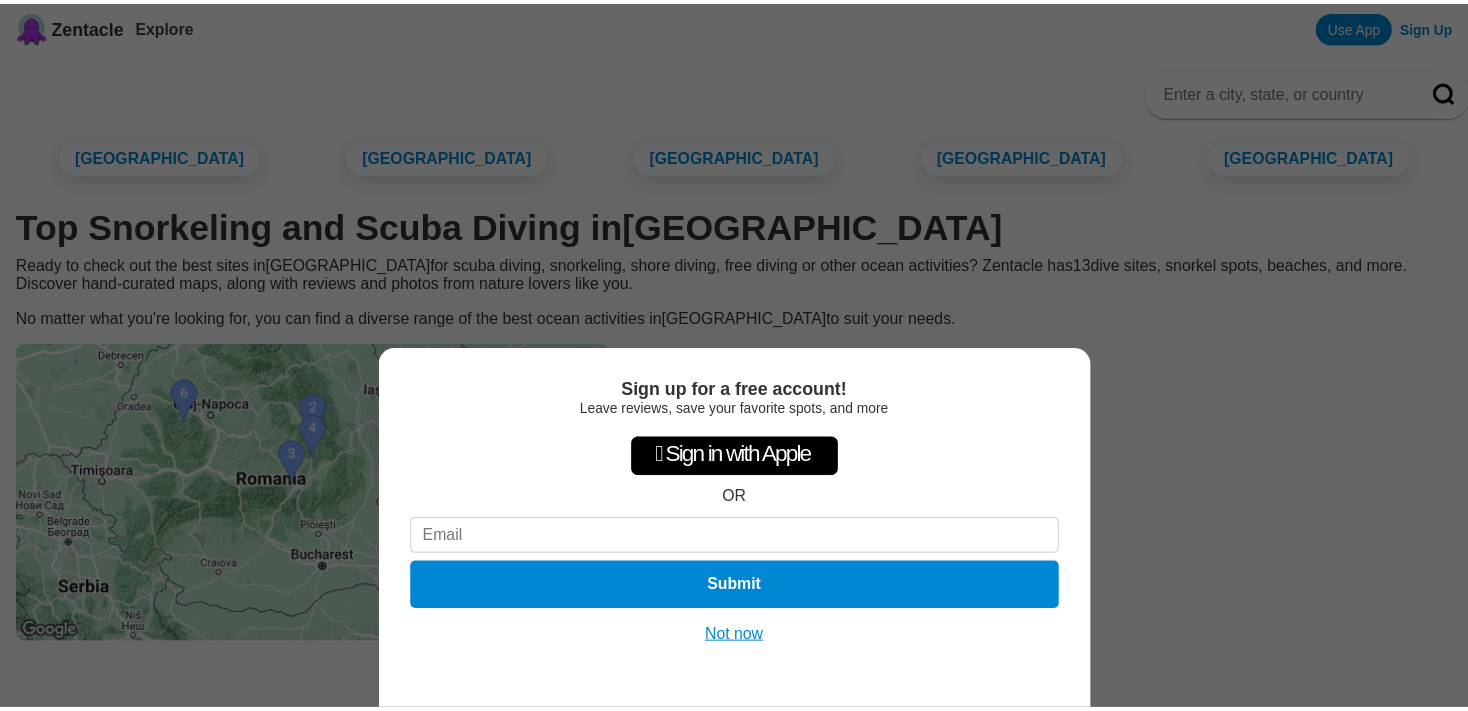 scroll, scrollTop: 0, scrollLeft: 0, axis: both 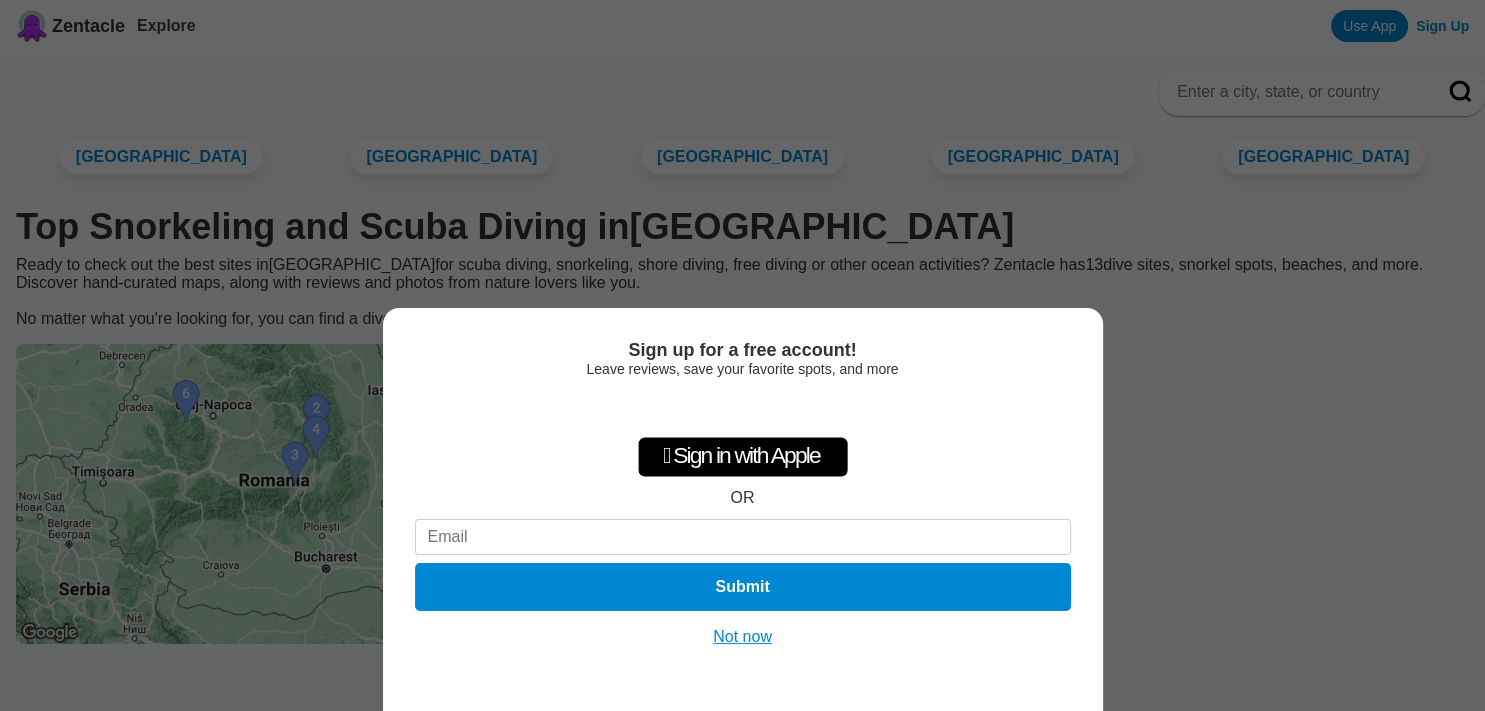 click on "Not now" at bounding box center [742, 637] 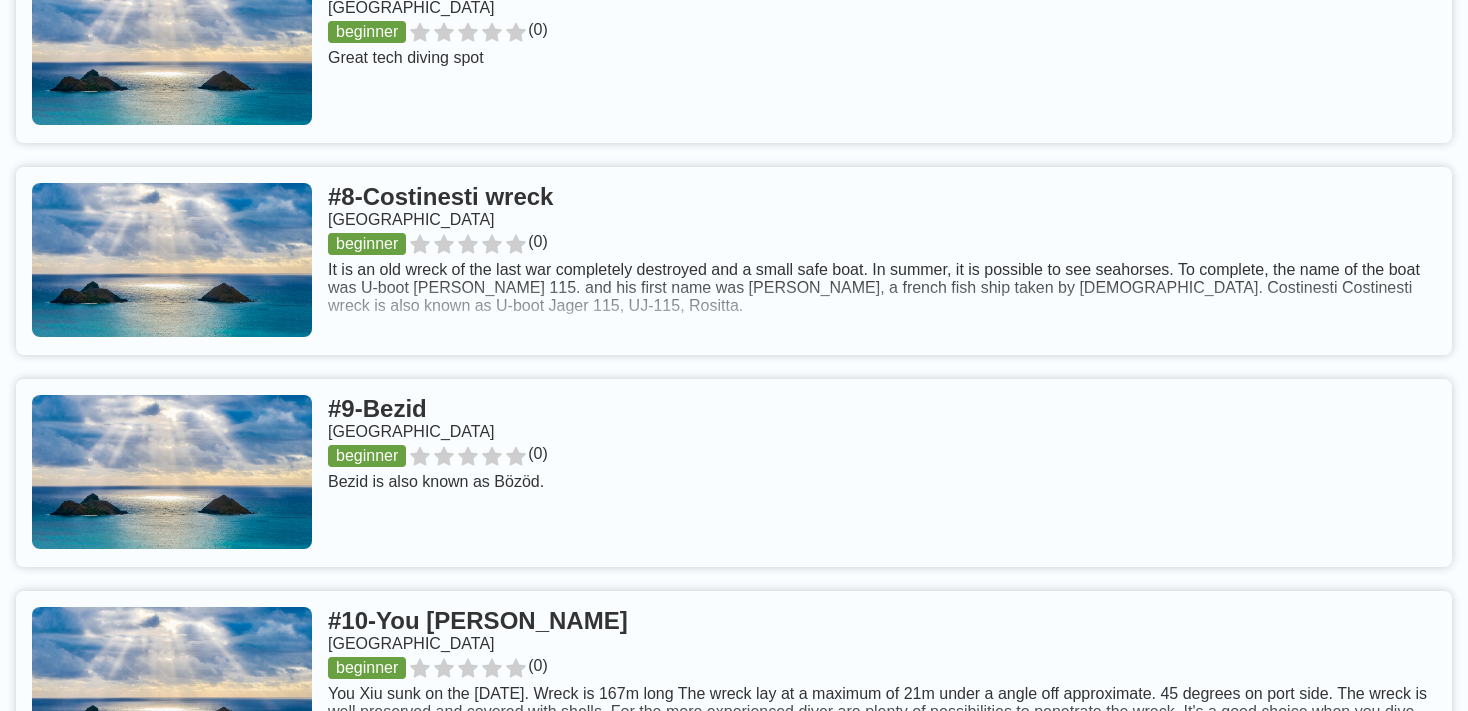 scroll, scrollTop: 2323, scrollLeft: 0, axis: vertical 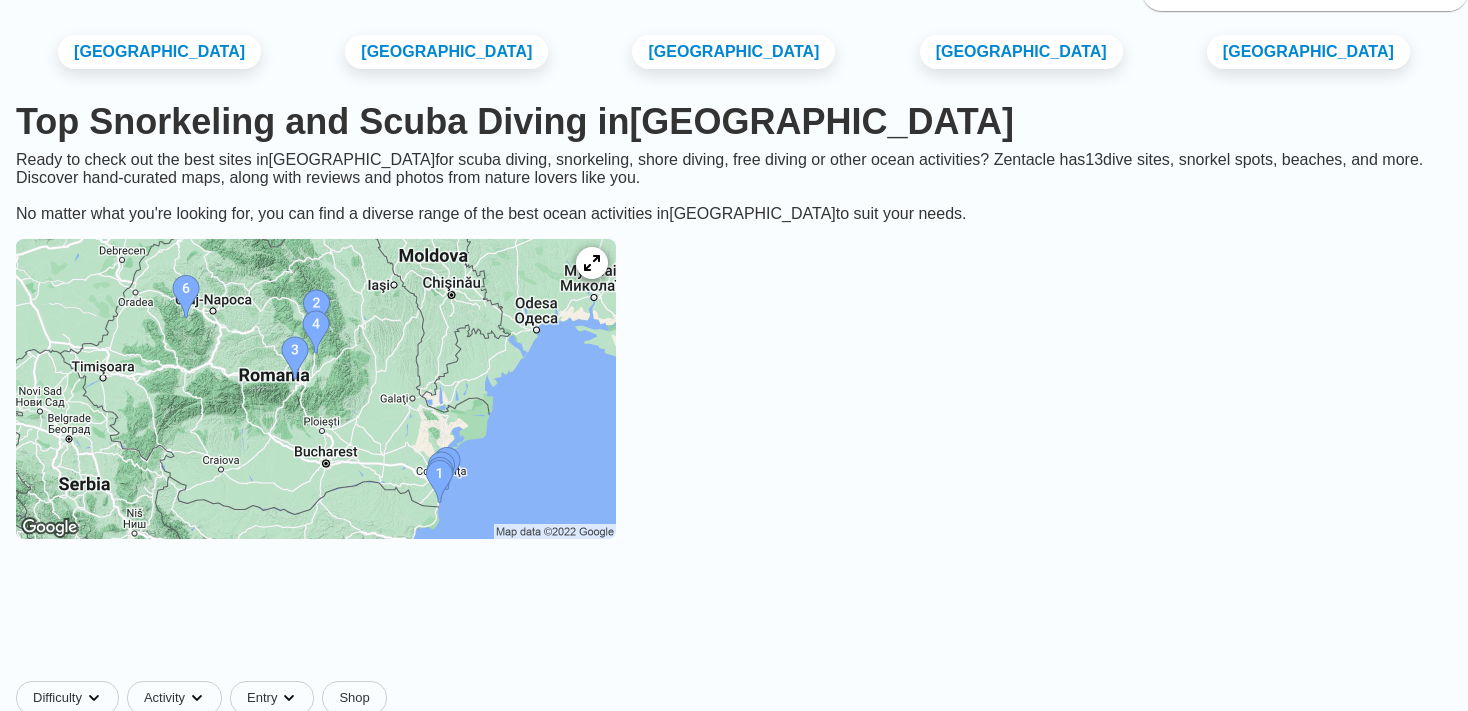 click at bounding box center (316, 389) 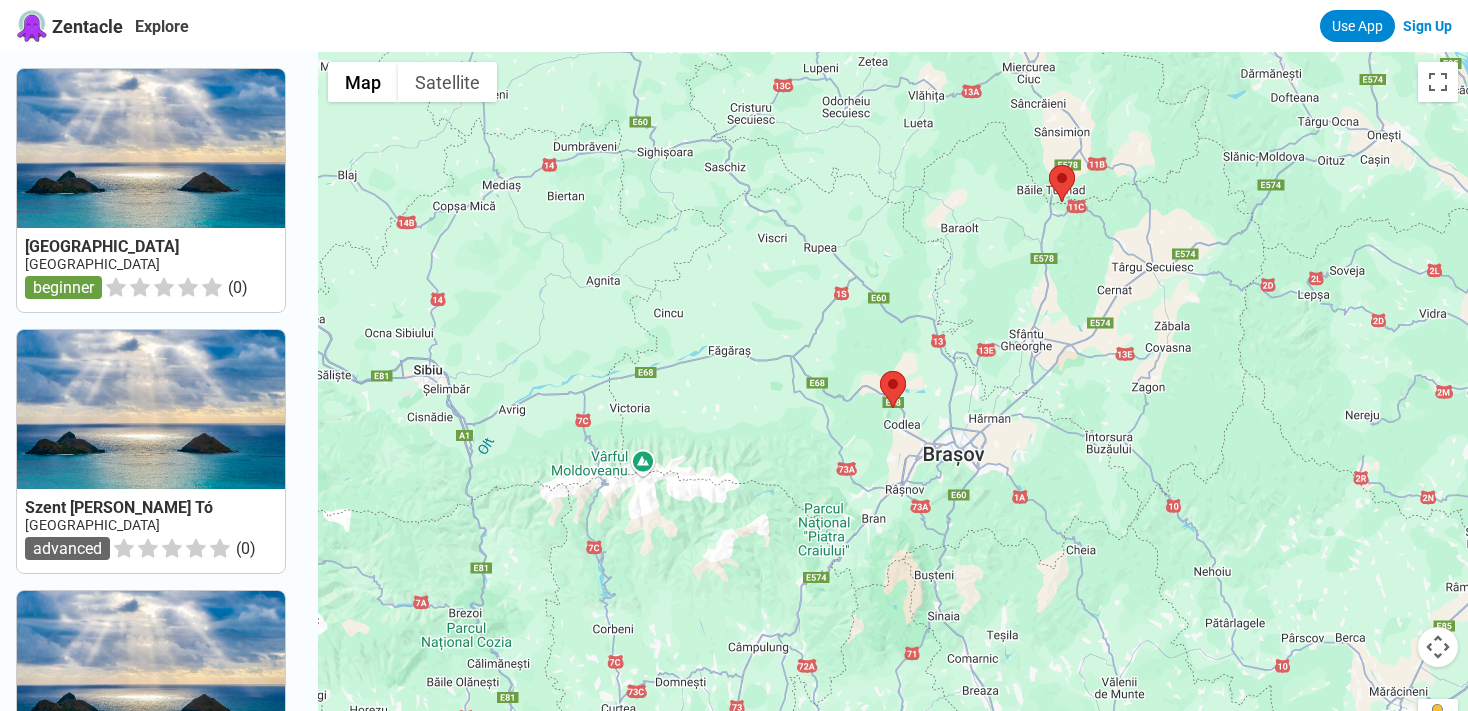 scroll, scrollTop: 0, scrollLeft: 0, axis: both 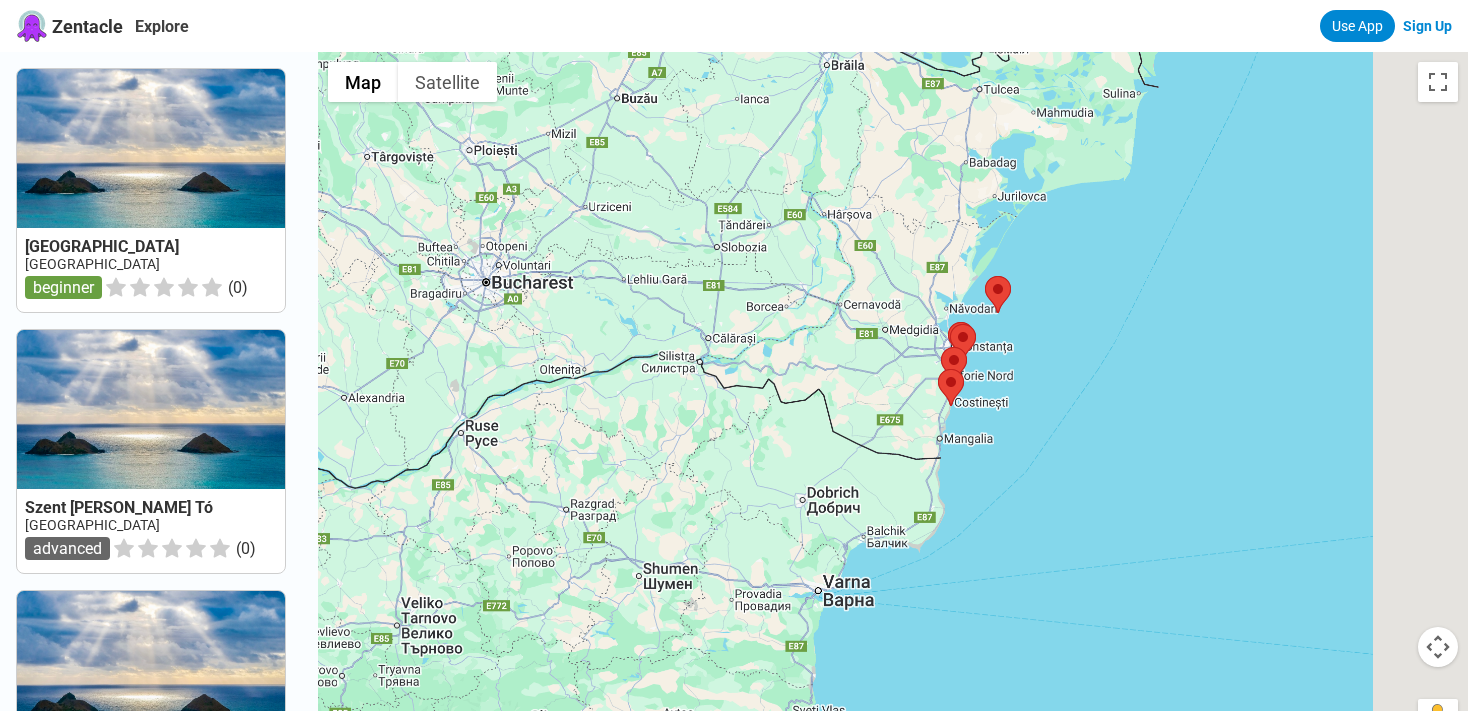 drag, startPoint x: 1094, startPoint y: 561, endPoint x: 466, endPoint y: 27, distance: 824.34216 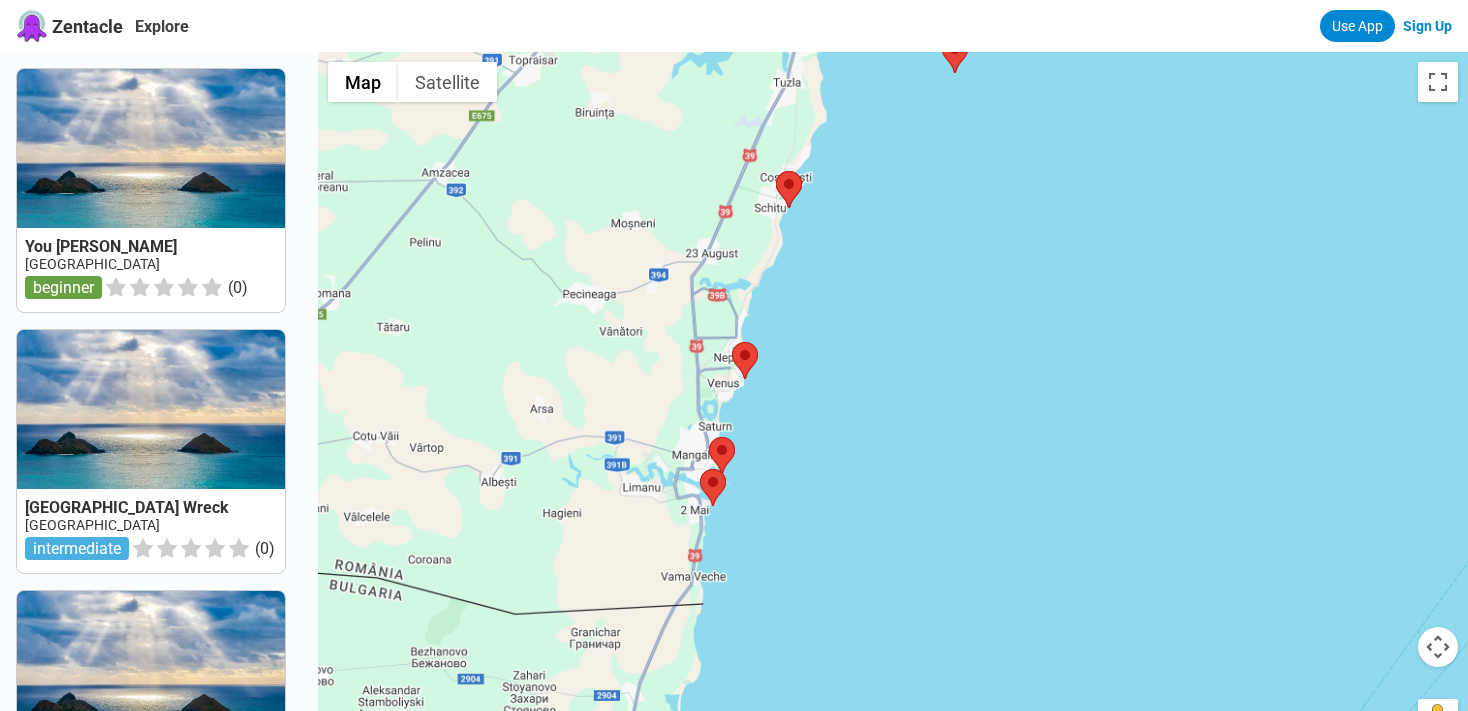 drag, startPoint x: 1010, startPoint y: 621, endPoint x: 1030, endPoint y: 270, distance: 351.56934 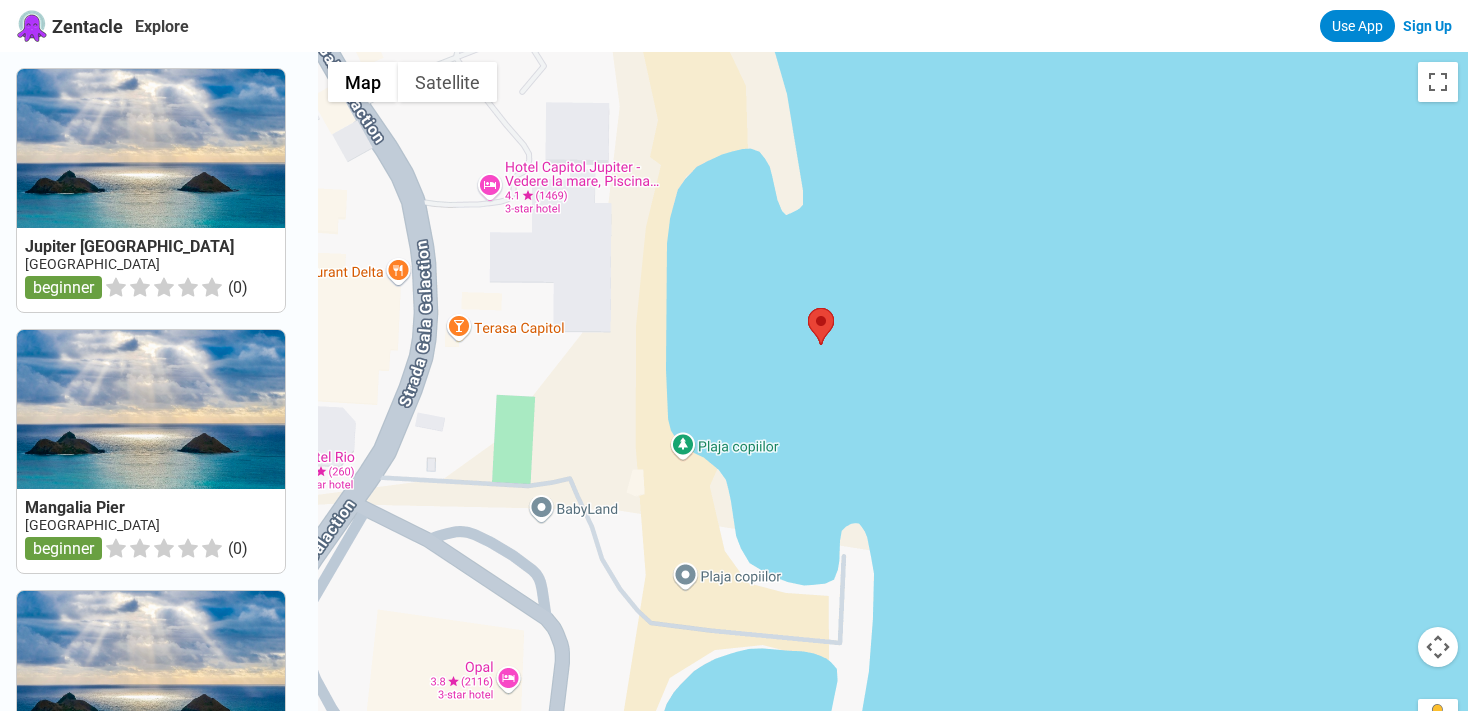 drag, startPoint x: 723, startPoint y: 313, endPoint x: 907, endPoint y: 416, distance: 210.86726 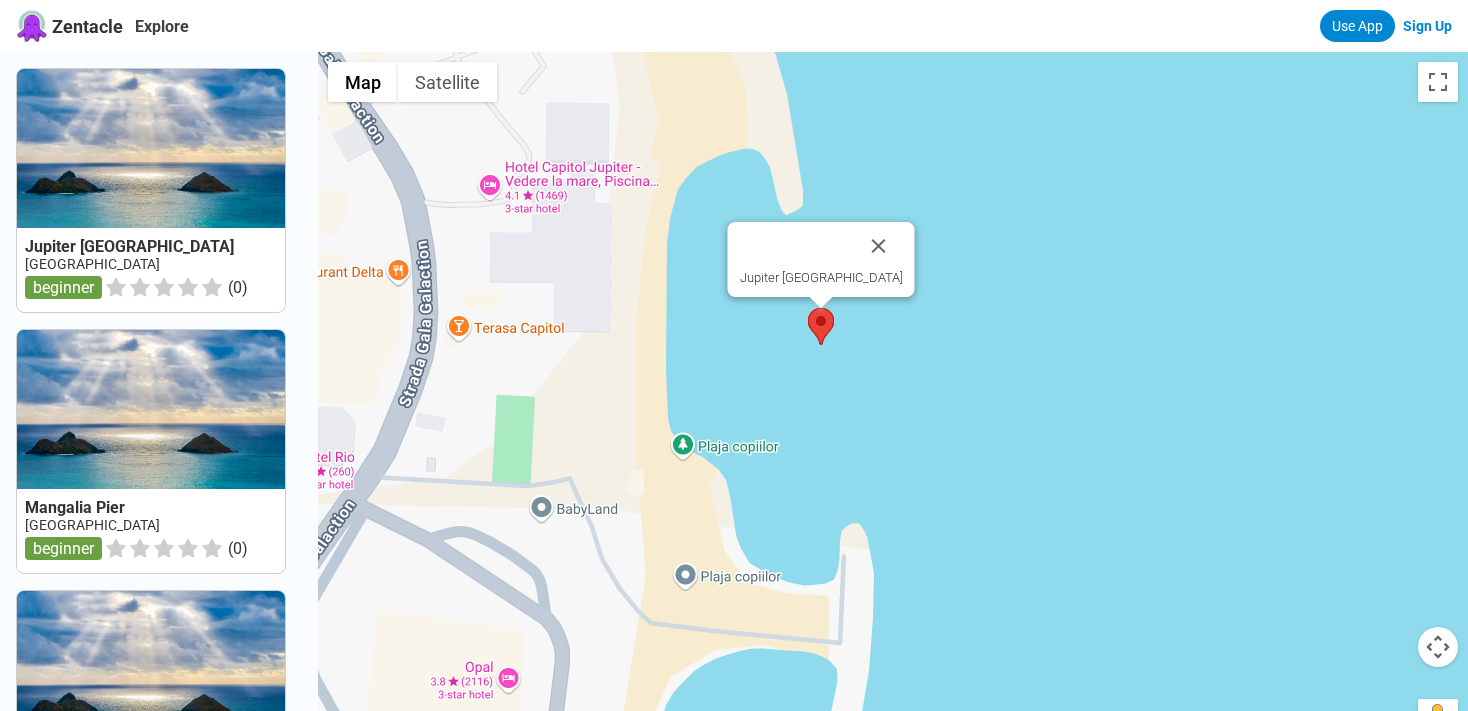 click at bounding box center [808, 308] 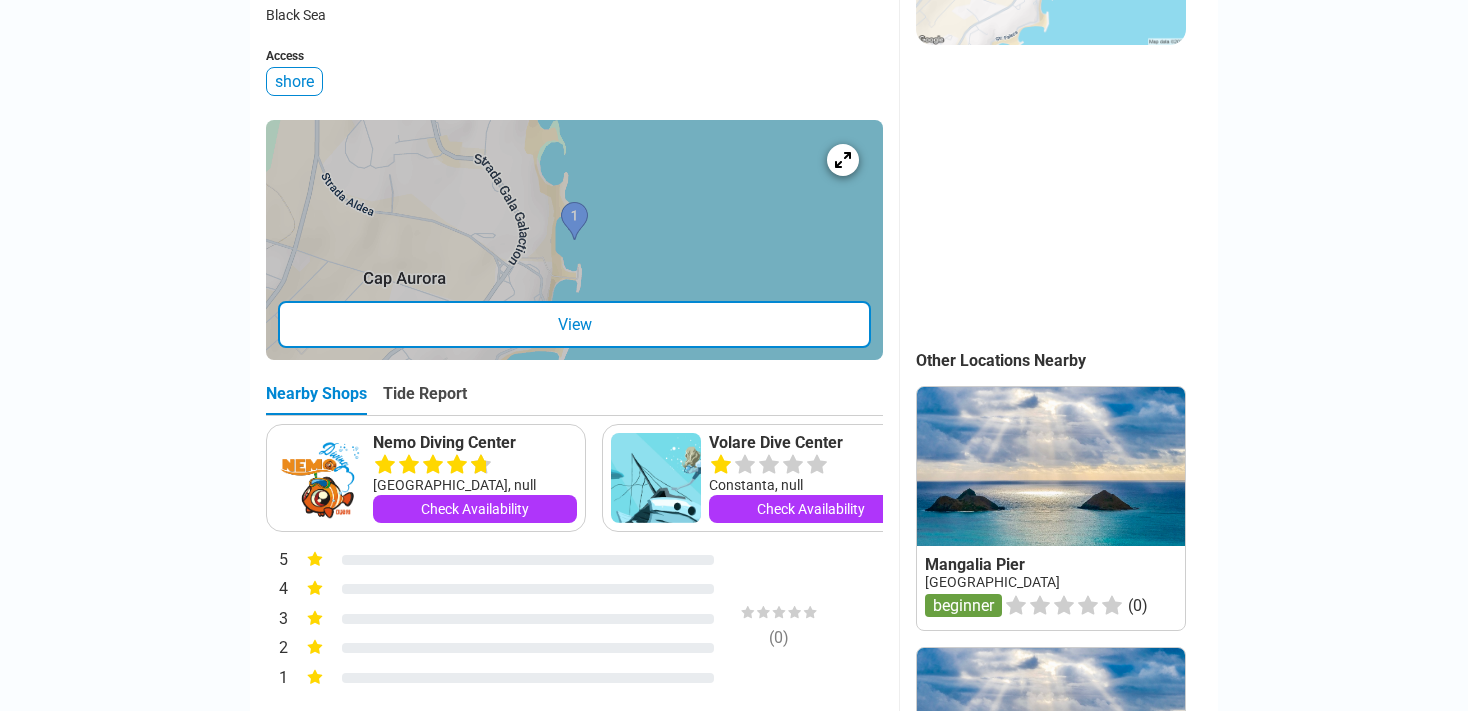 scroll, scrollTop: 105, scrollLeft: 0, axis: vertical 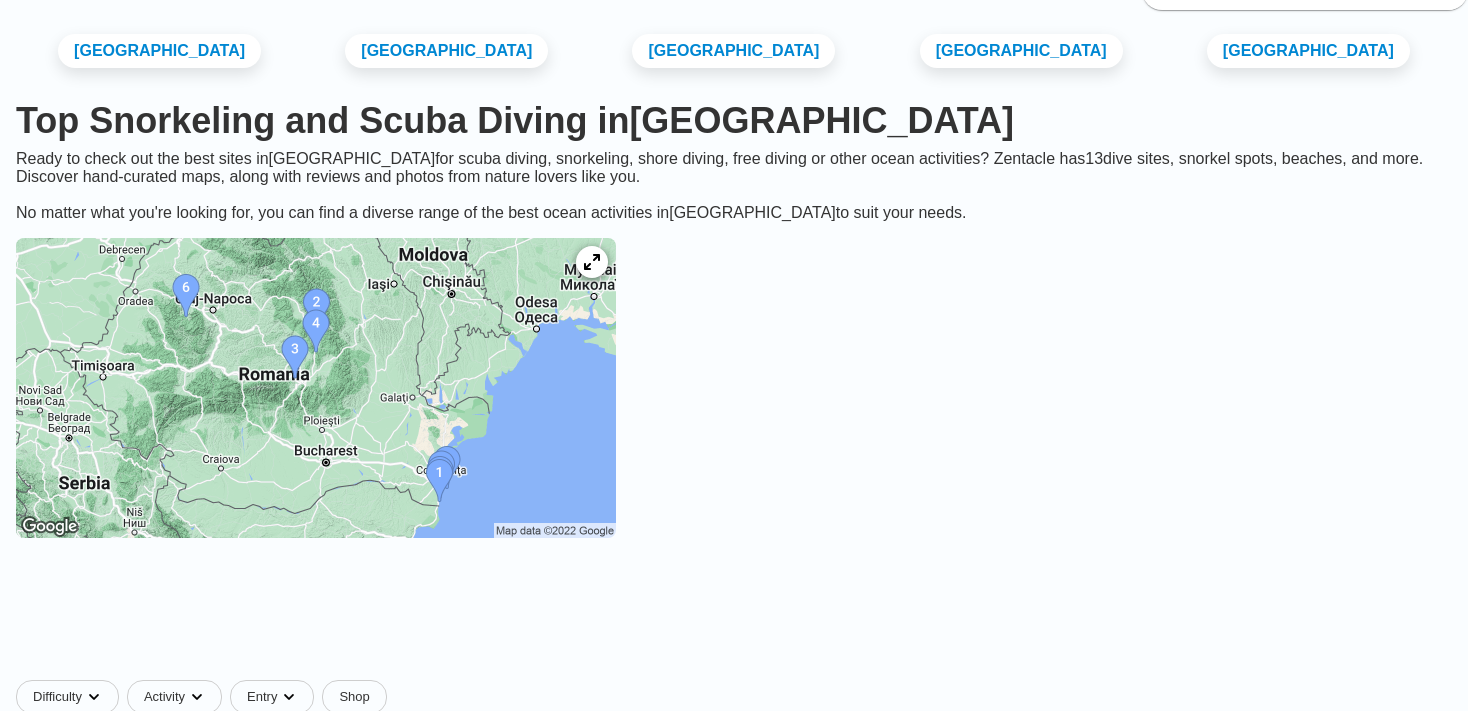 click at bounding box center [316, 388] 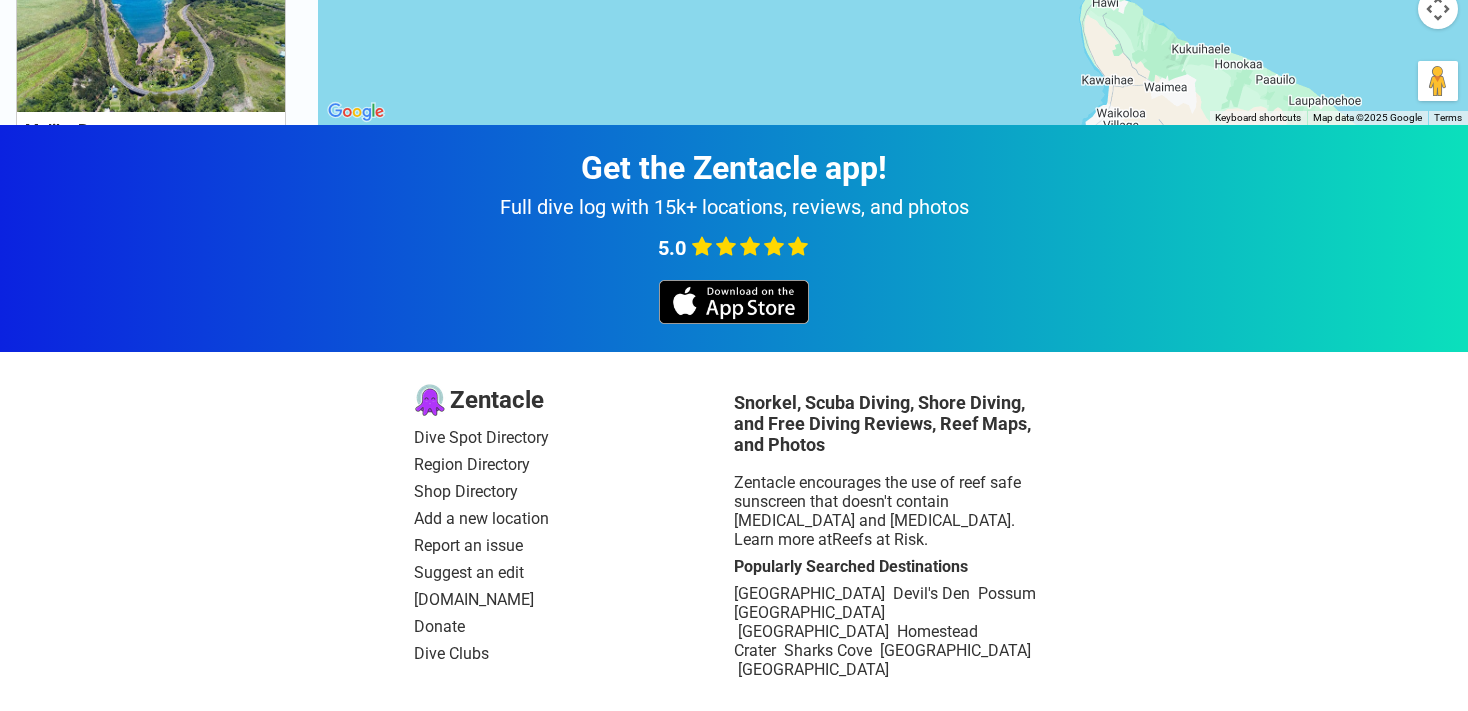 scroll, scrollTop: 0, scrollLeft: 0, axis: both 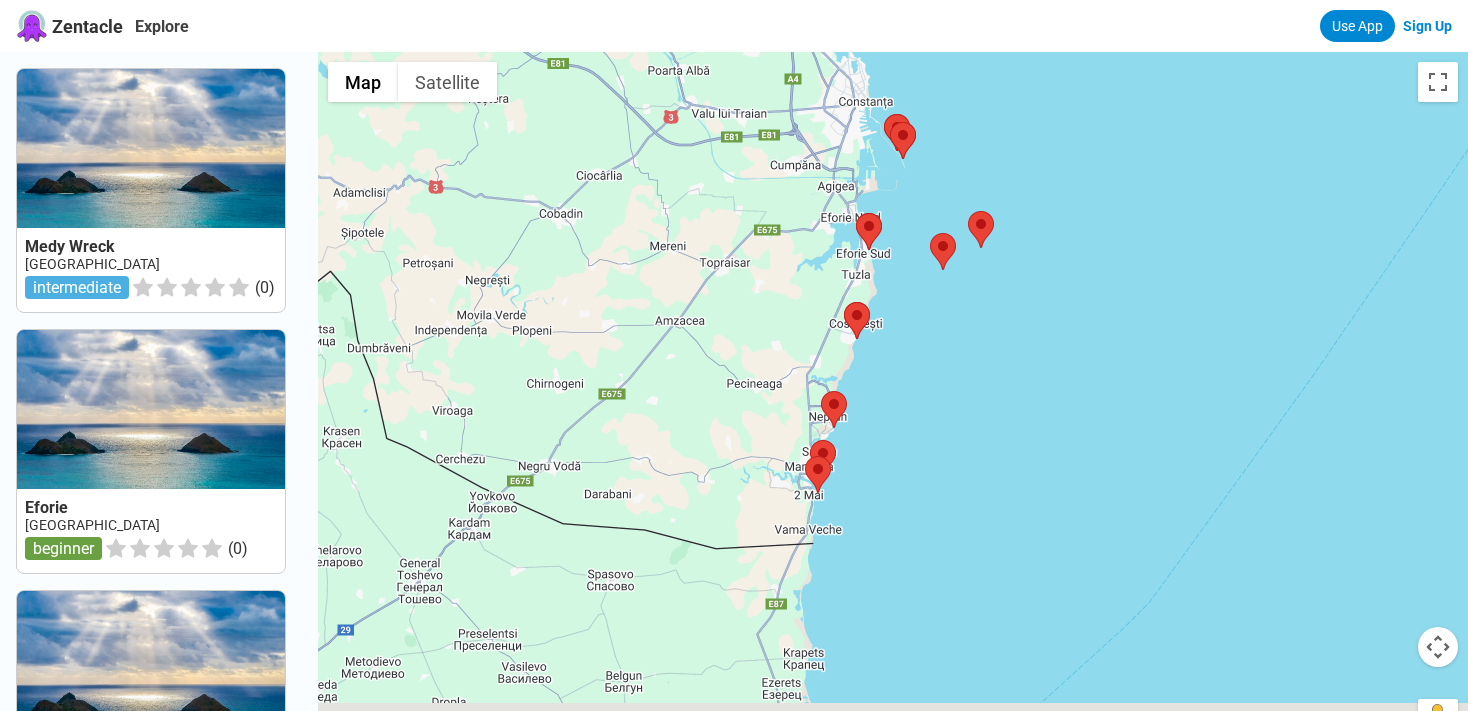 drag, startPoint x: 946, startPoint y: 505, endPoint x: 968, endPoint y: 246, distance: 259.93268 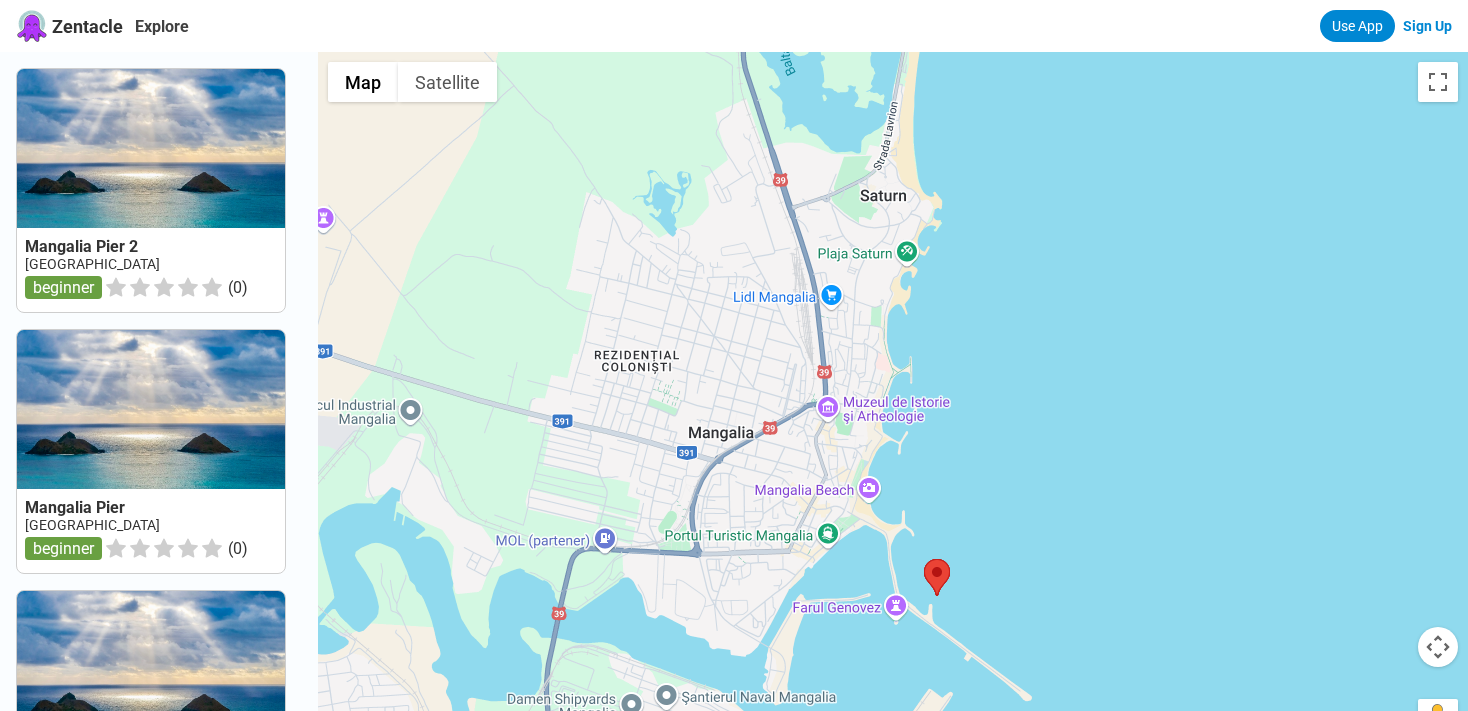 drag, startPoint x: 766, startPoint y: 175, endPoint x: 840, endPoint y: 608, distance: 439.2778 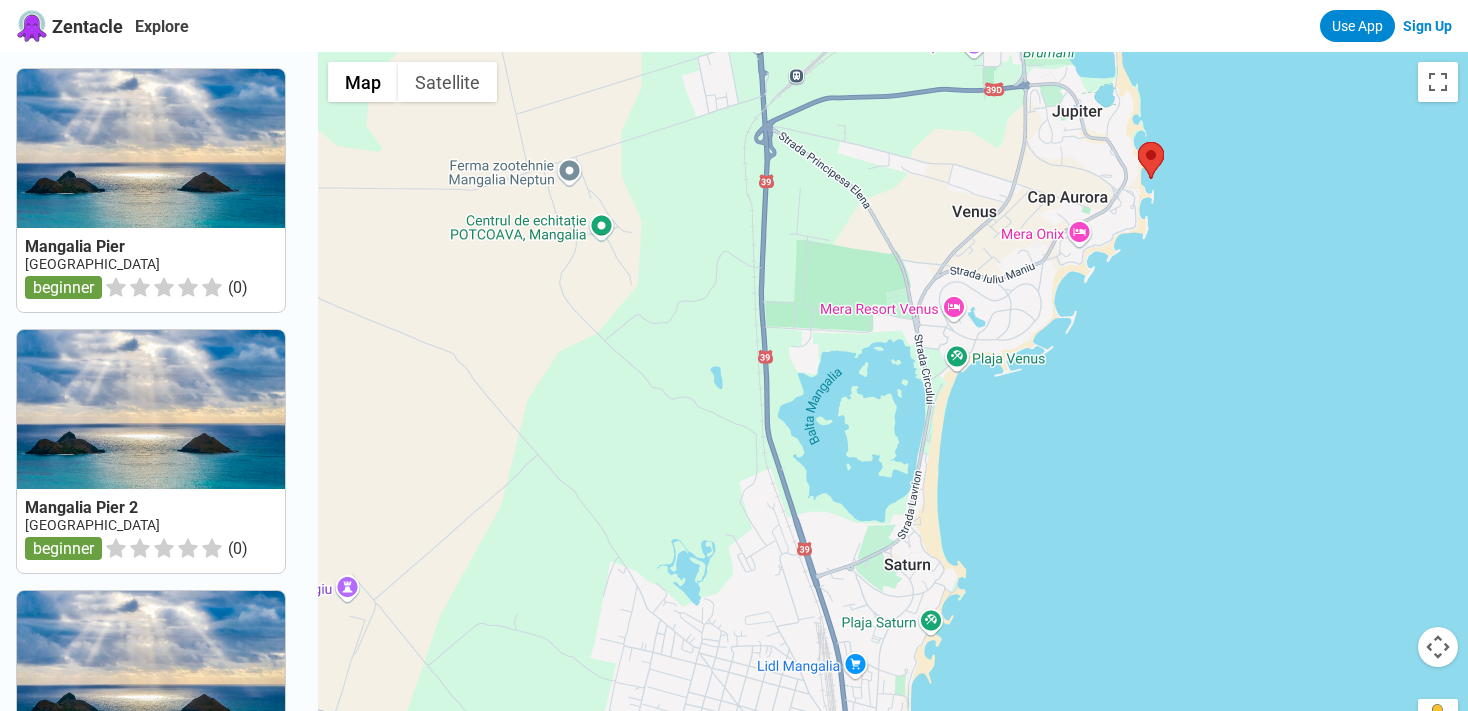 drag, startPoint x: 842, startPoint y: 112, endPoint x: 866, endPoint y: 483, distance: 371.77548 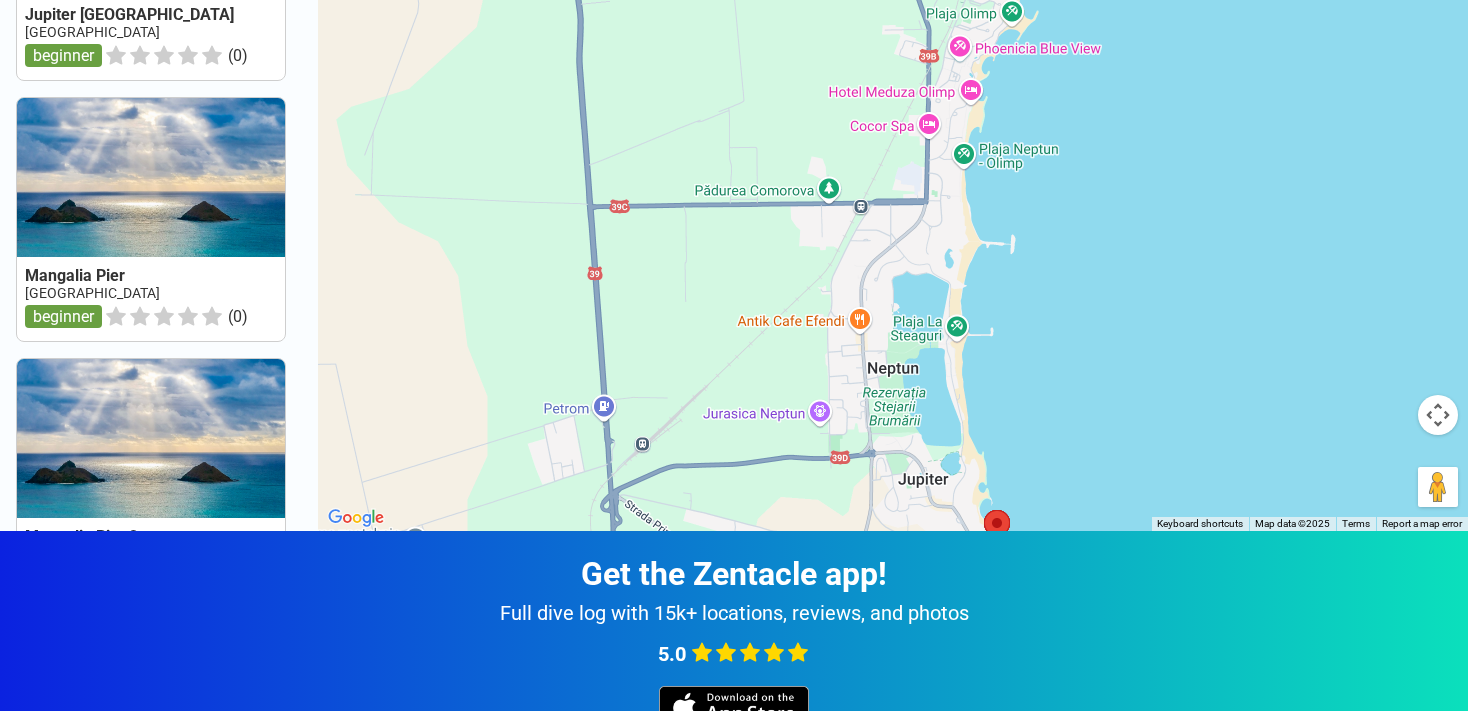 scroll, scrollTop: 239, scrollLeft: 0, axis: vertical 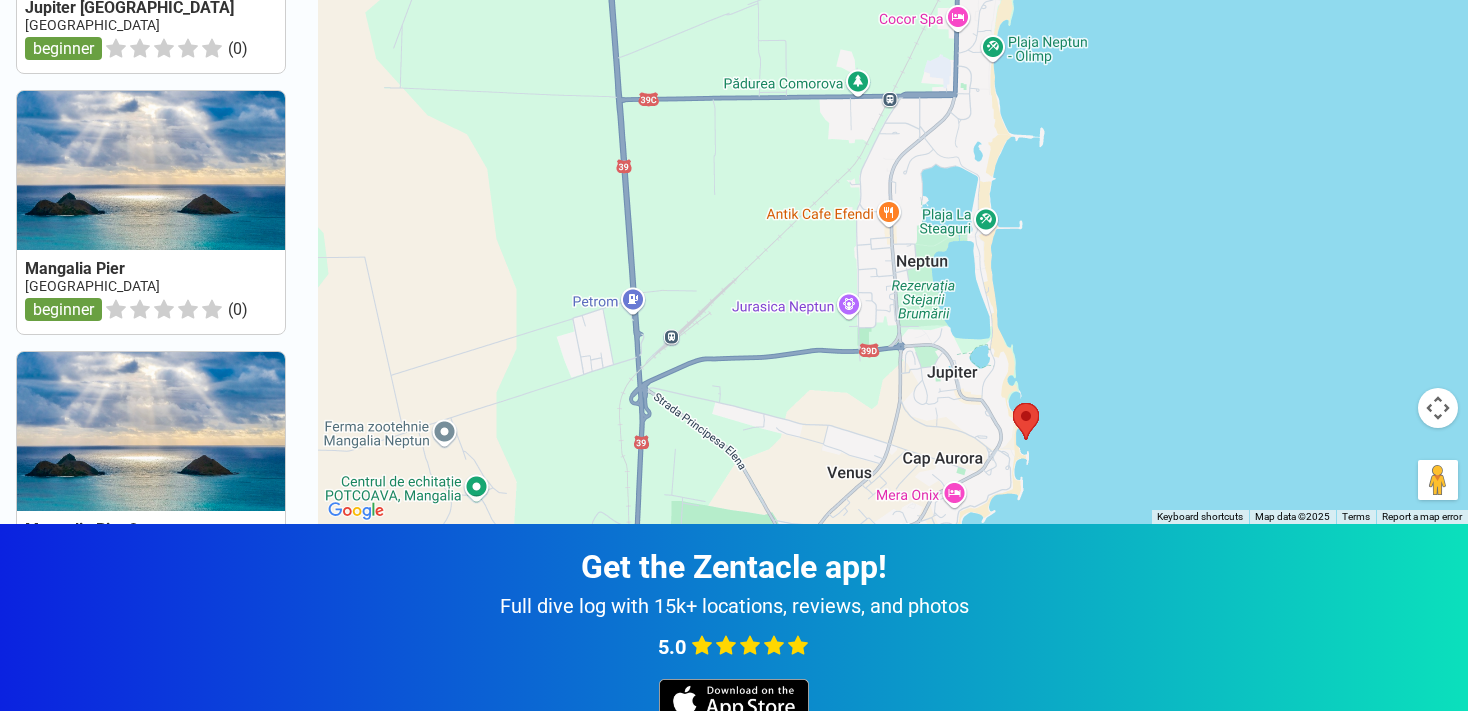 drag, startPoint x: 854, startPoint y: 122, endPoint x: 729, endPoint y: 234, distance: 167.83623 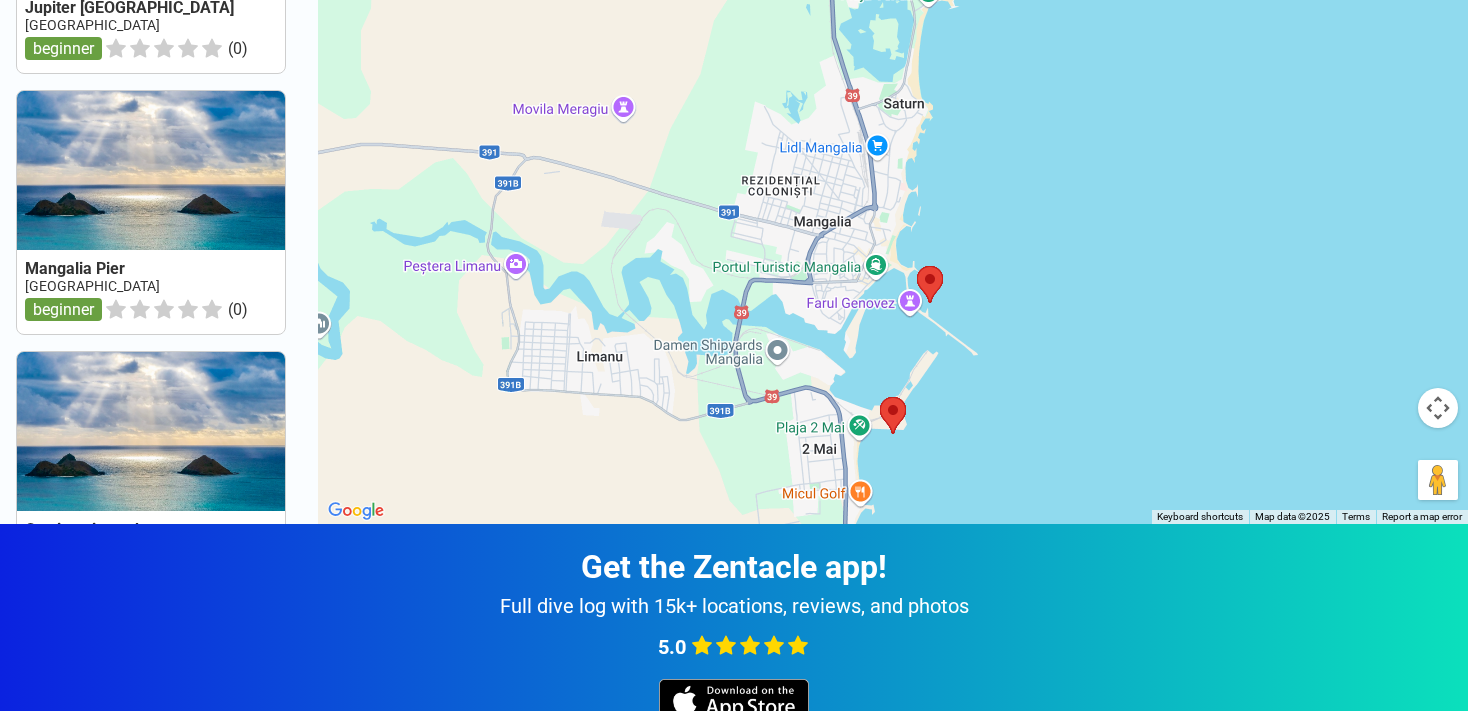 drag, startPoint x: 1078, startPoint y: 459, endPoint x: 1030, endPoint y: 6, distance: 455.53595 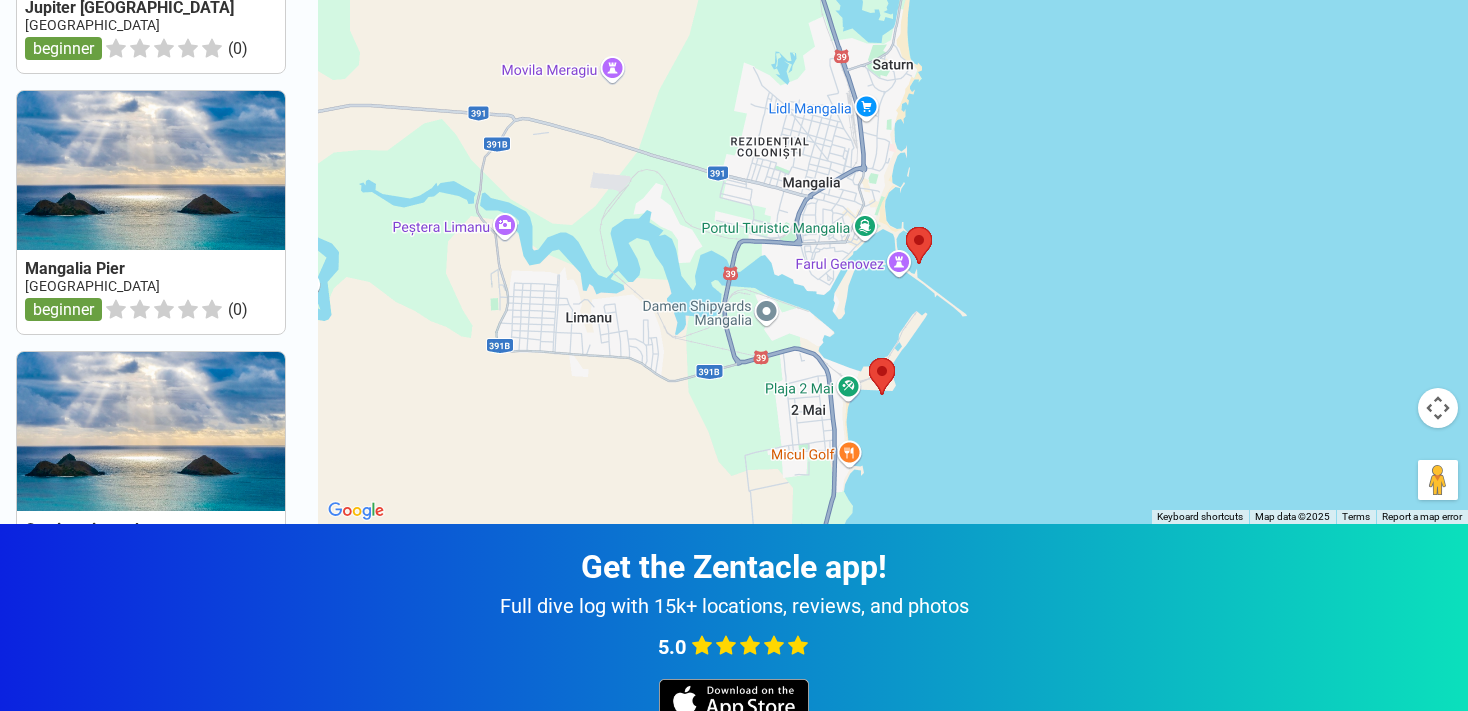 scroll, scrollTop: 0, scrollLeft: 0, axis: both 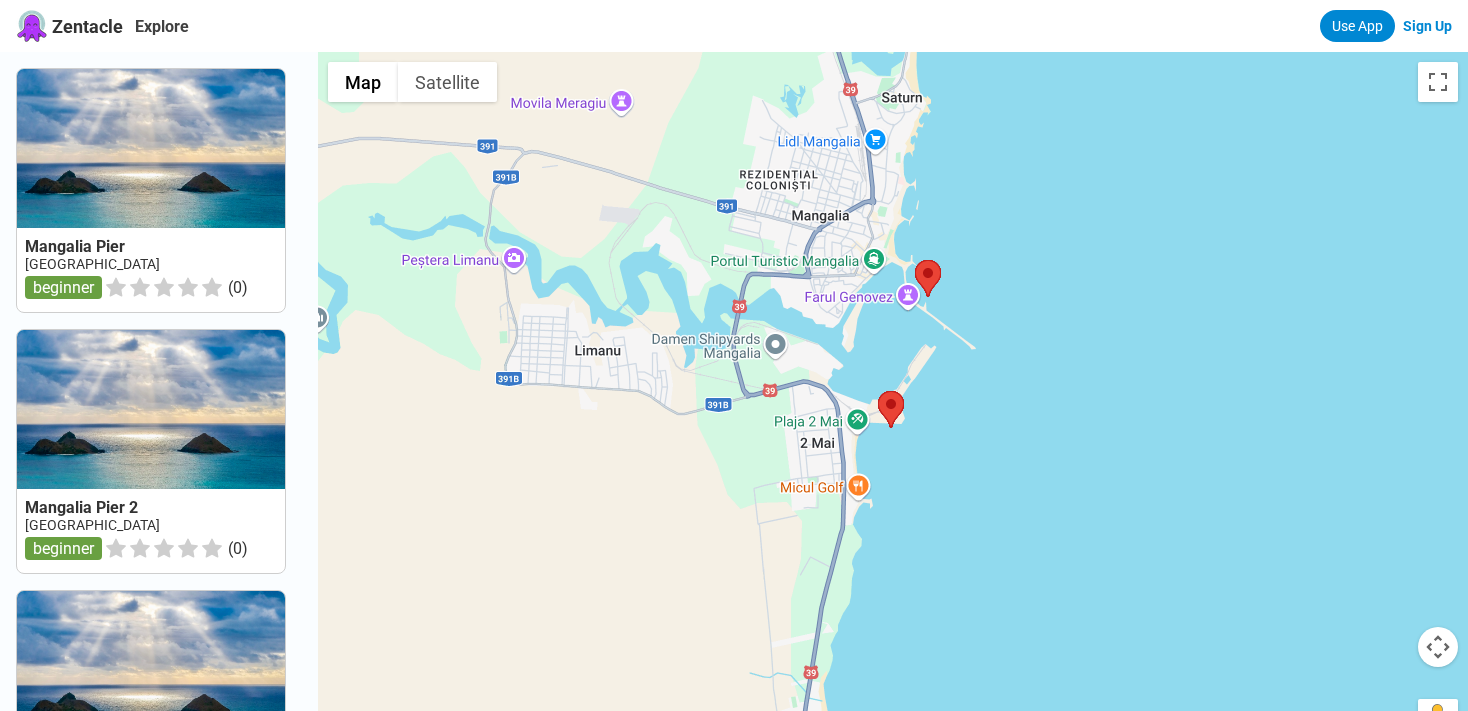 drag, startPoint x: 978, startPoint y: 547, endPoint x: 984, endPoint y: 321, distance: 226.07964 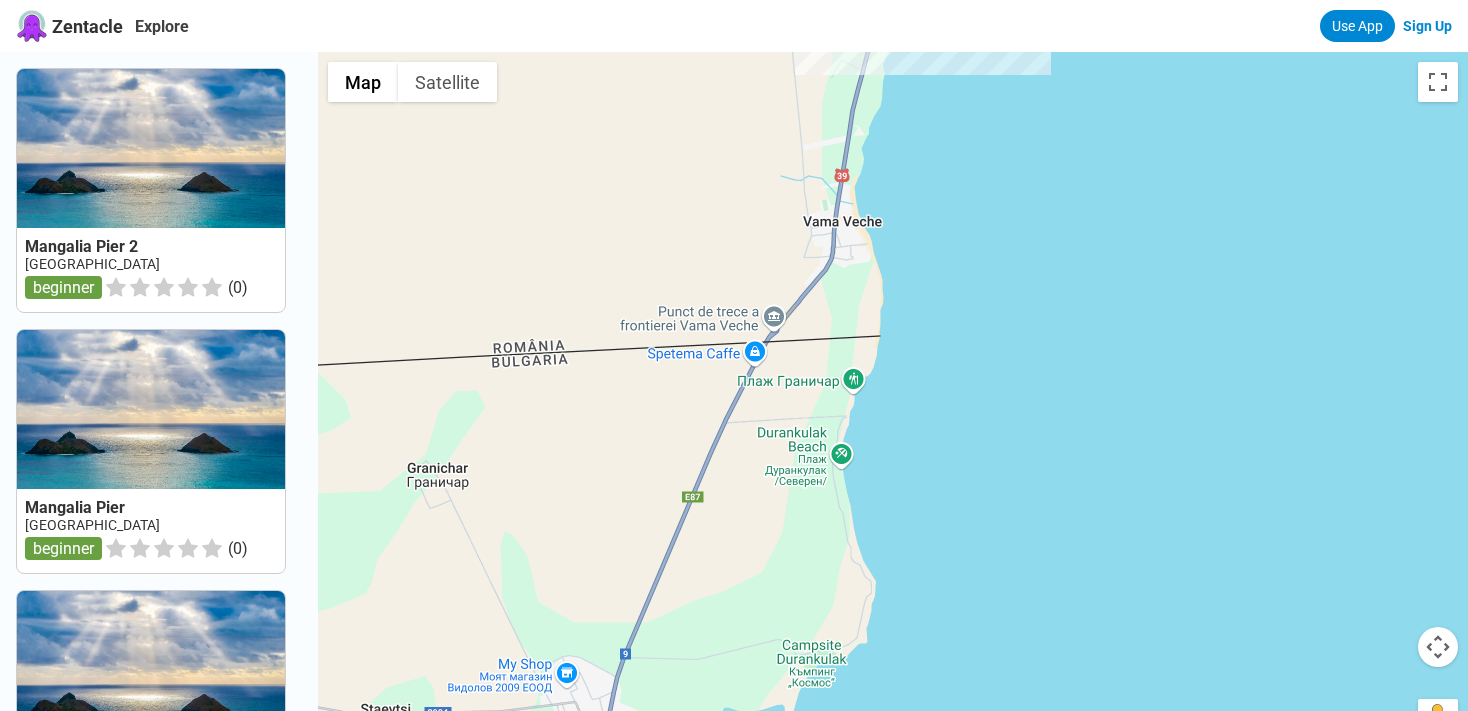 drag, startPoint x: 944, startPoint y: 496, endPoint x: 949, endPoint y: 98, distance: 398.0314 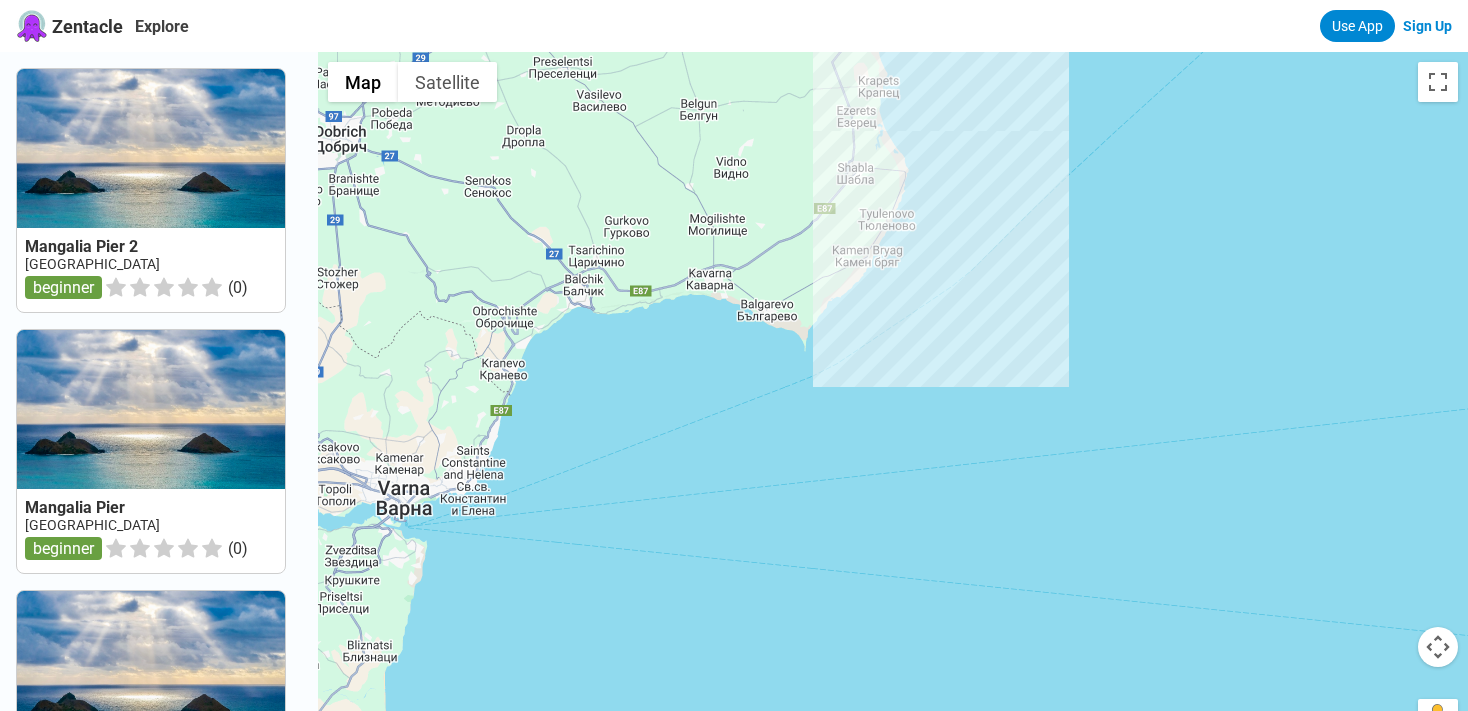 drag, startPoint x: 989, startPoint y: 502, endPoint x: 929, endPoint y: 81, distance: 425.25403 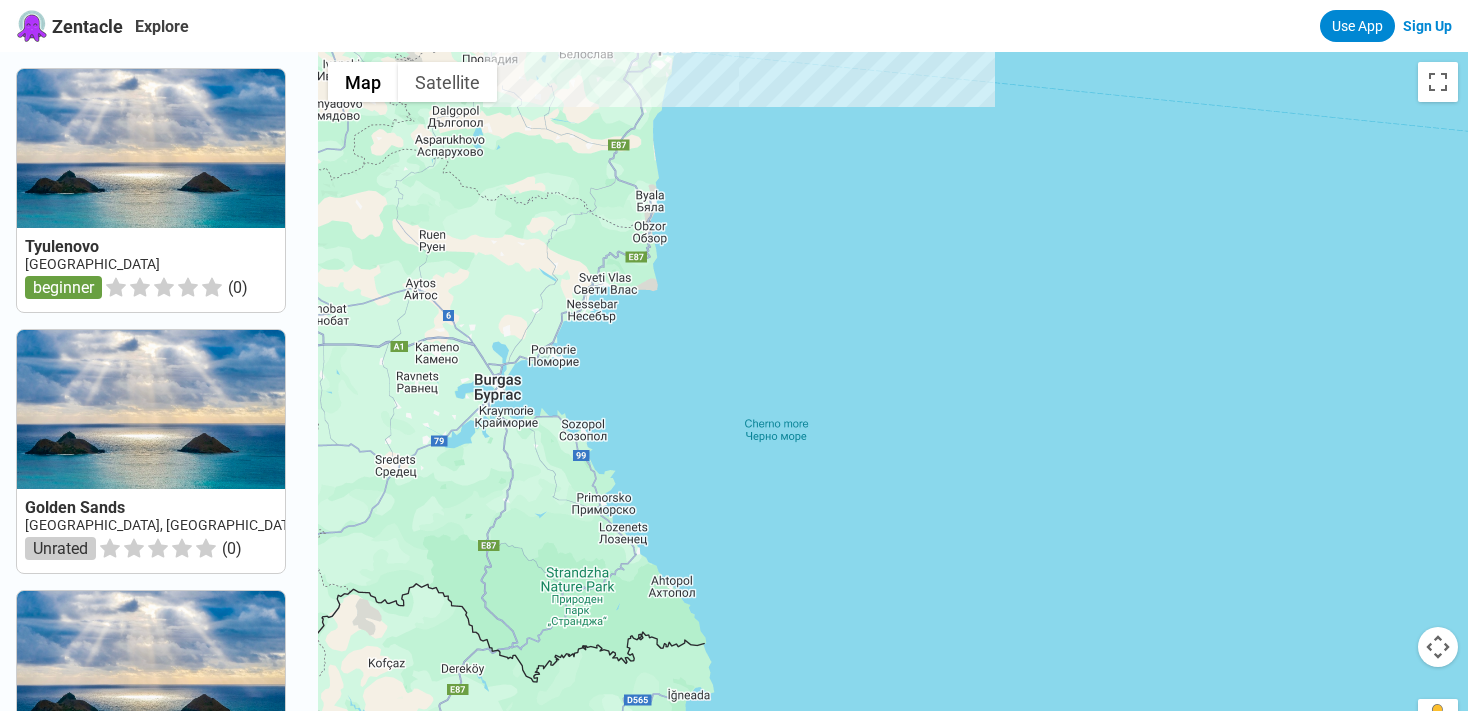 click at bounding box center [893, 407] 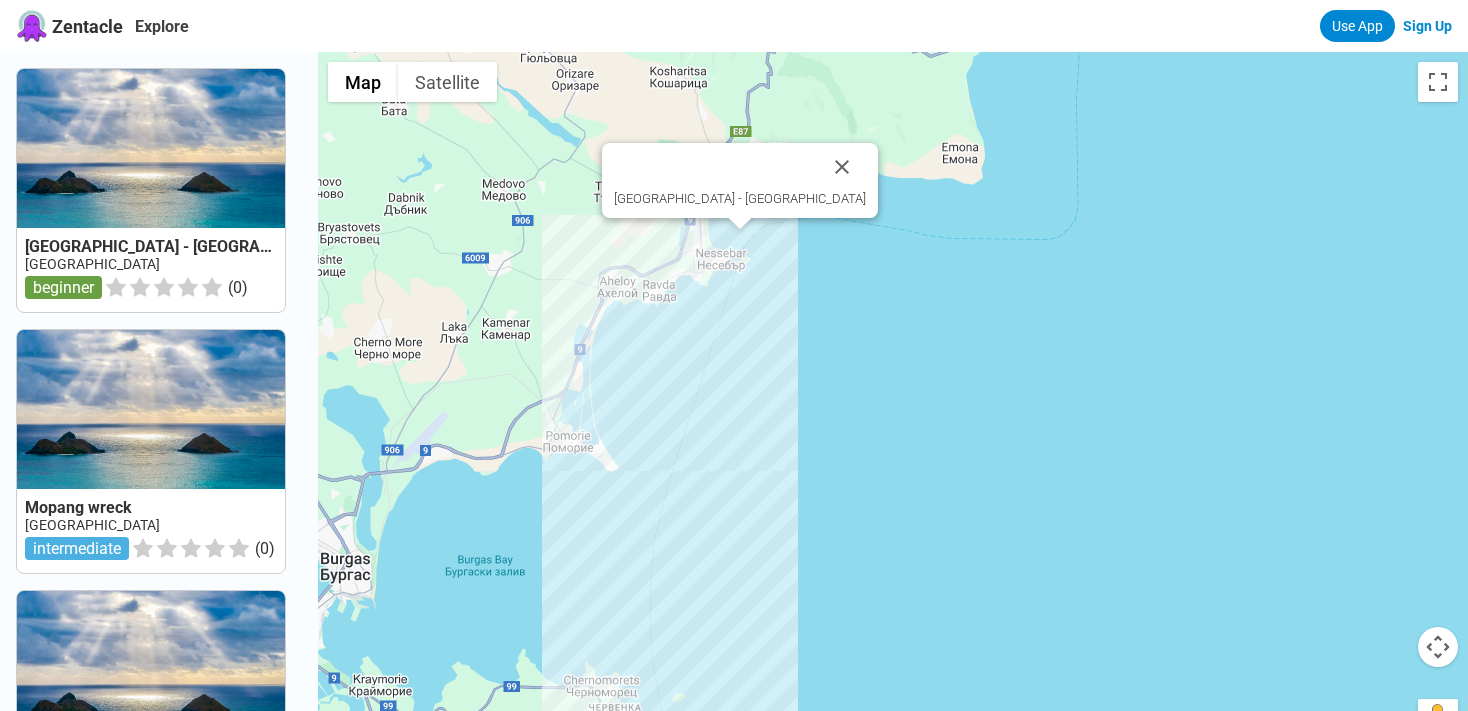 click on "Nesebar Beach - Old Town" at bounding box center [893, 407] 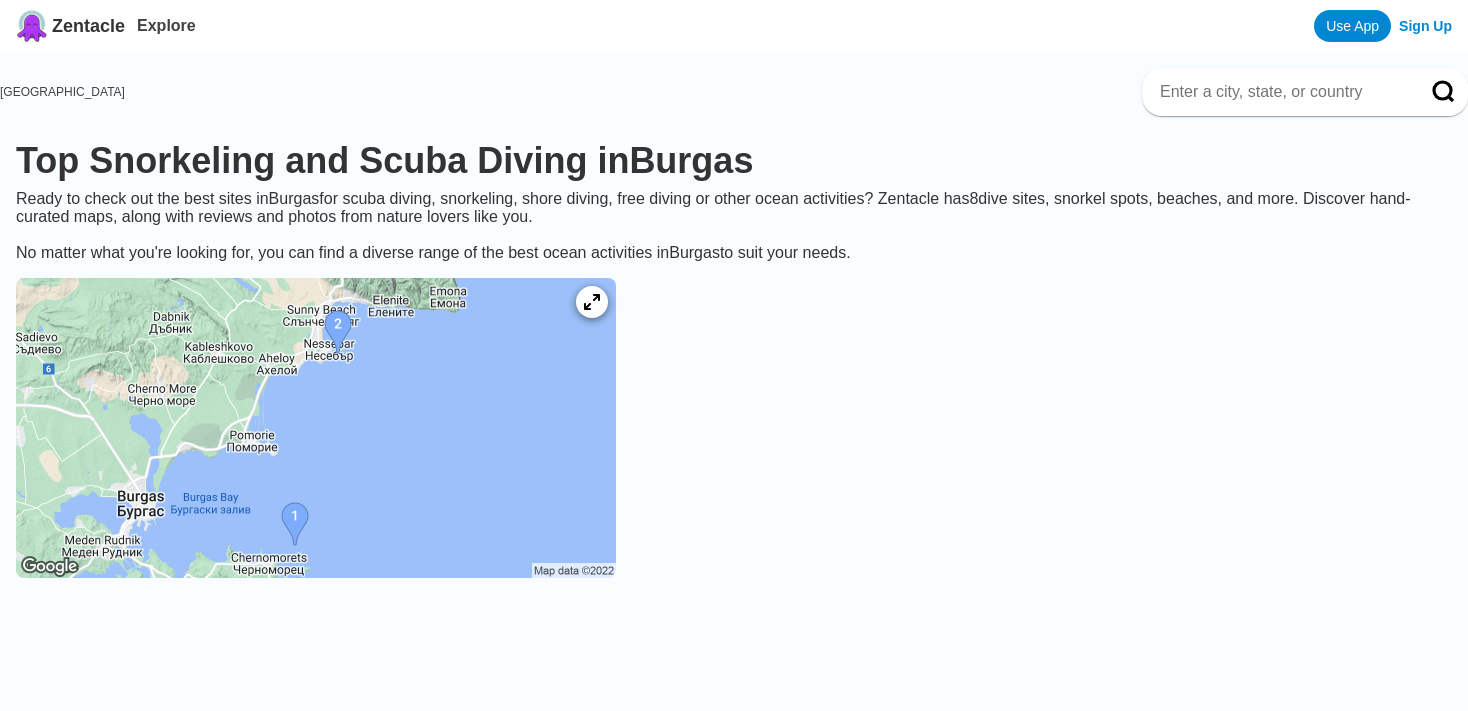 scroll, scrollTop: 211, scrollLeft: 0, axis: vertical 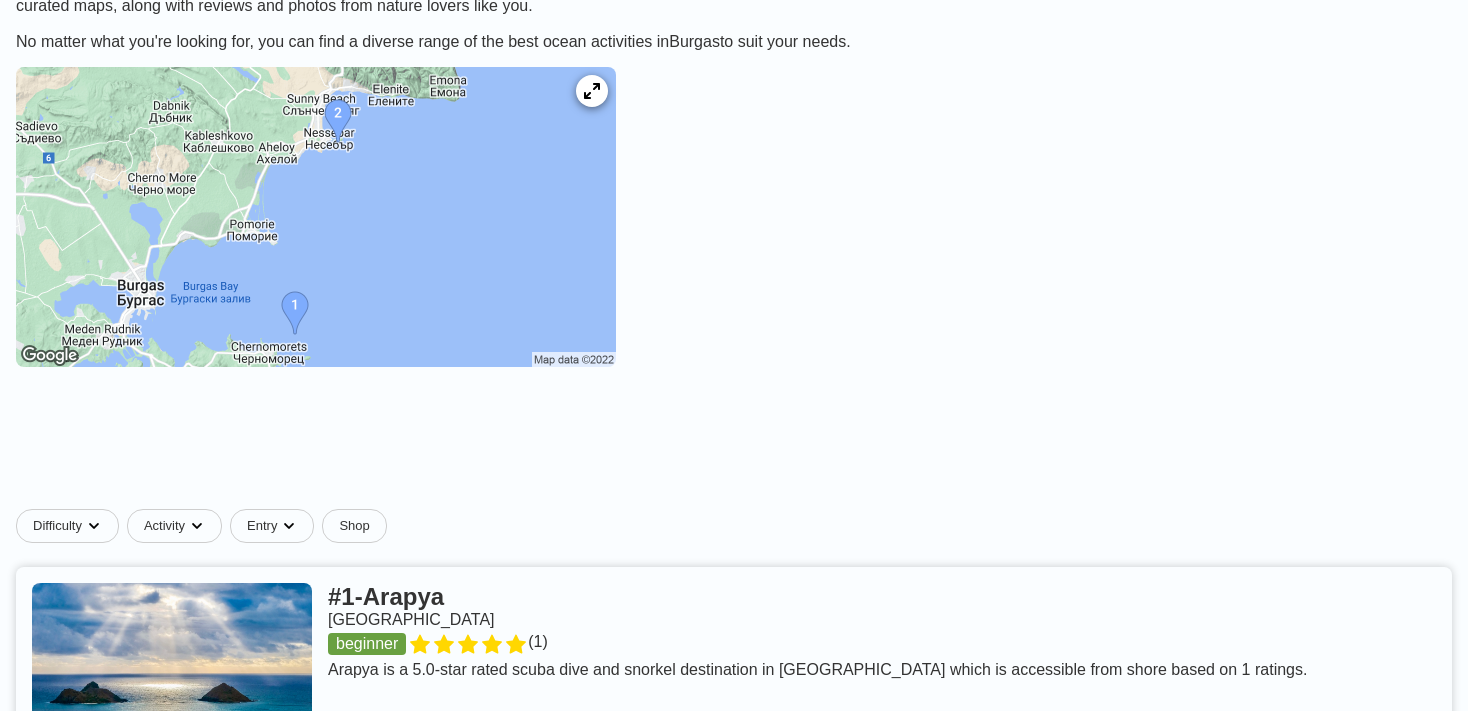 click at bounding box center [316, 217] 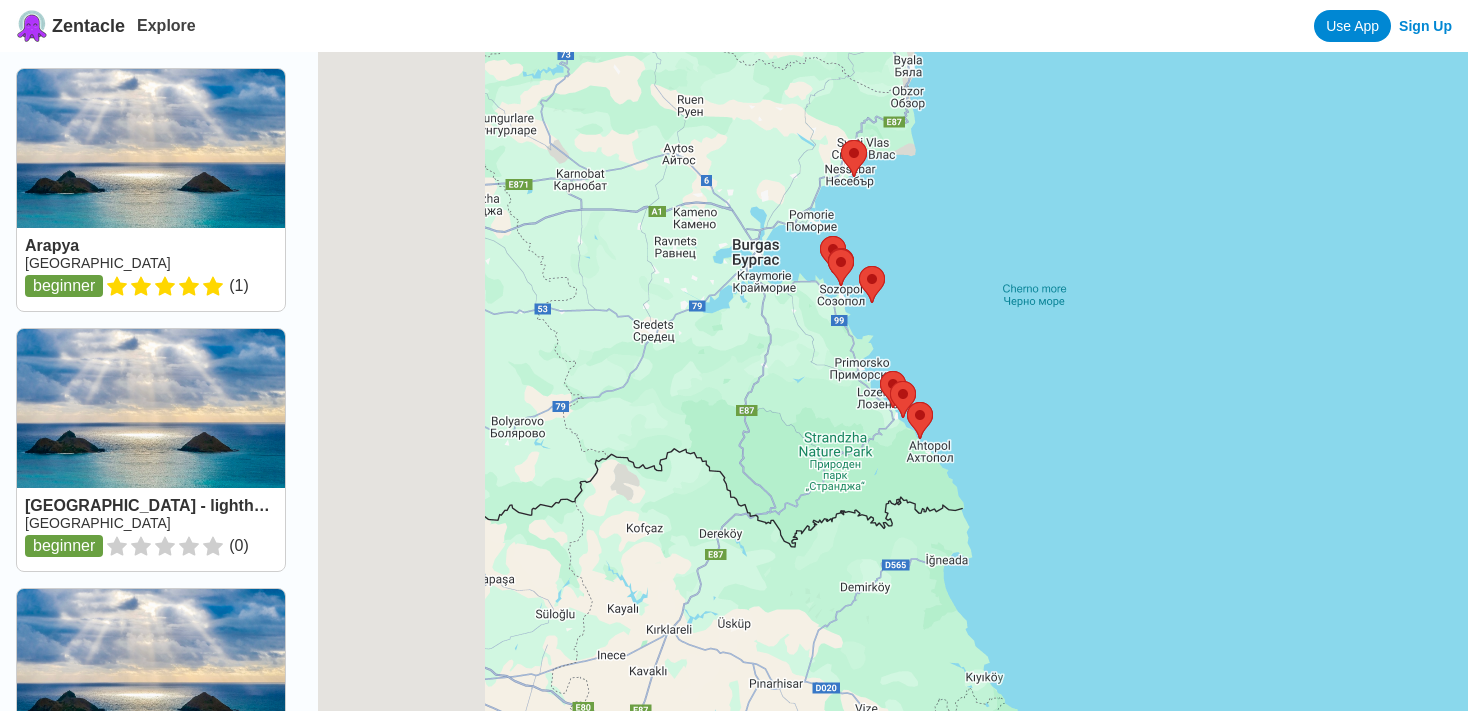 scroll, scrollTop: 0, scrollLeft: 0, axis: both 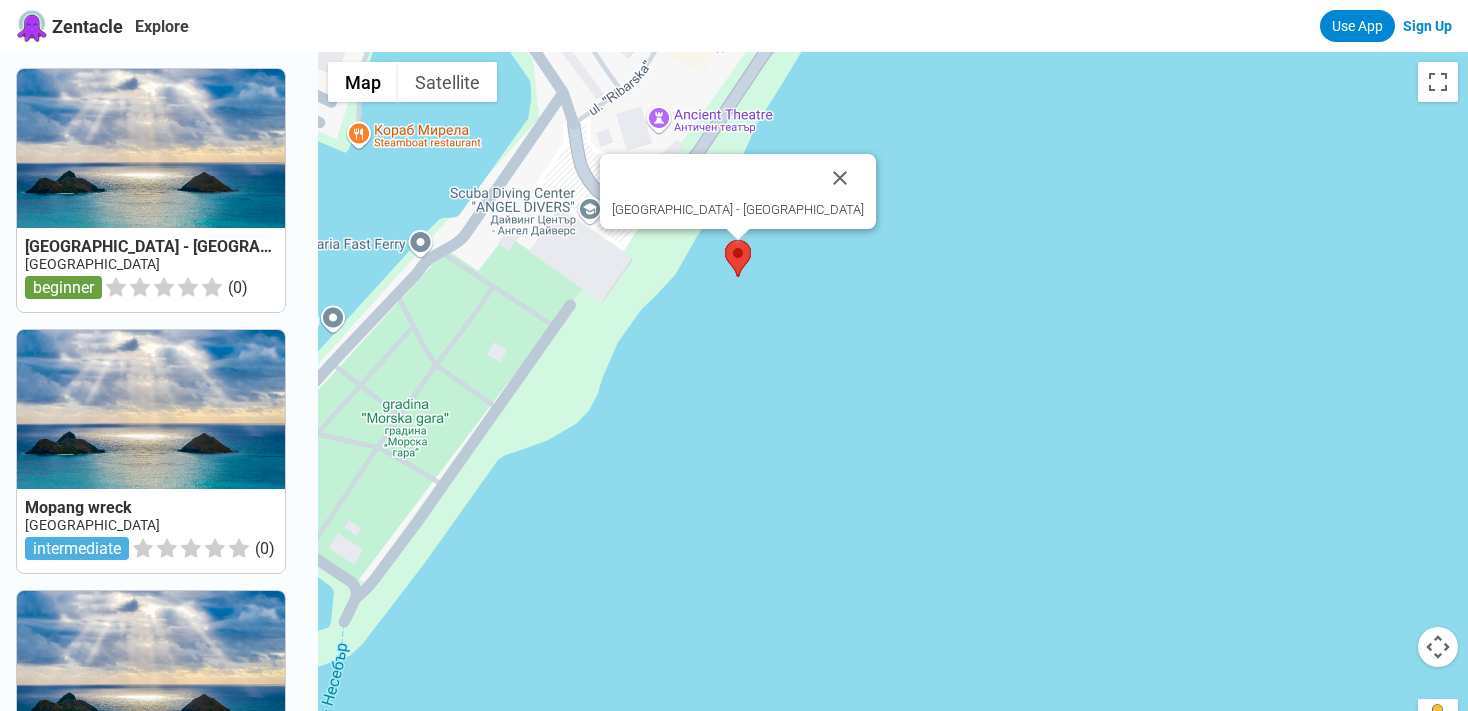 click at bounding box center (725, 240) 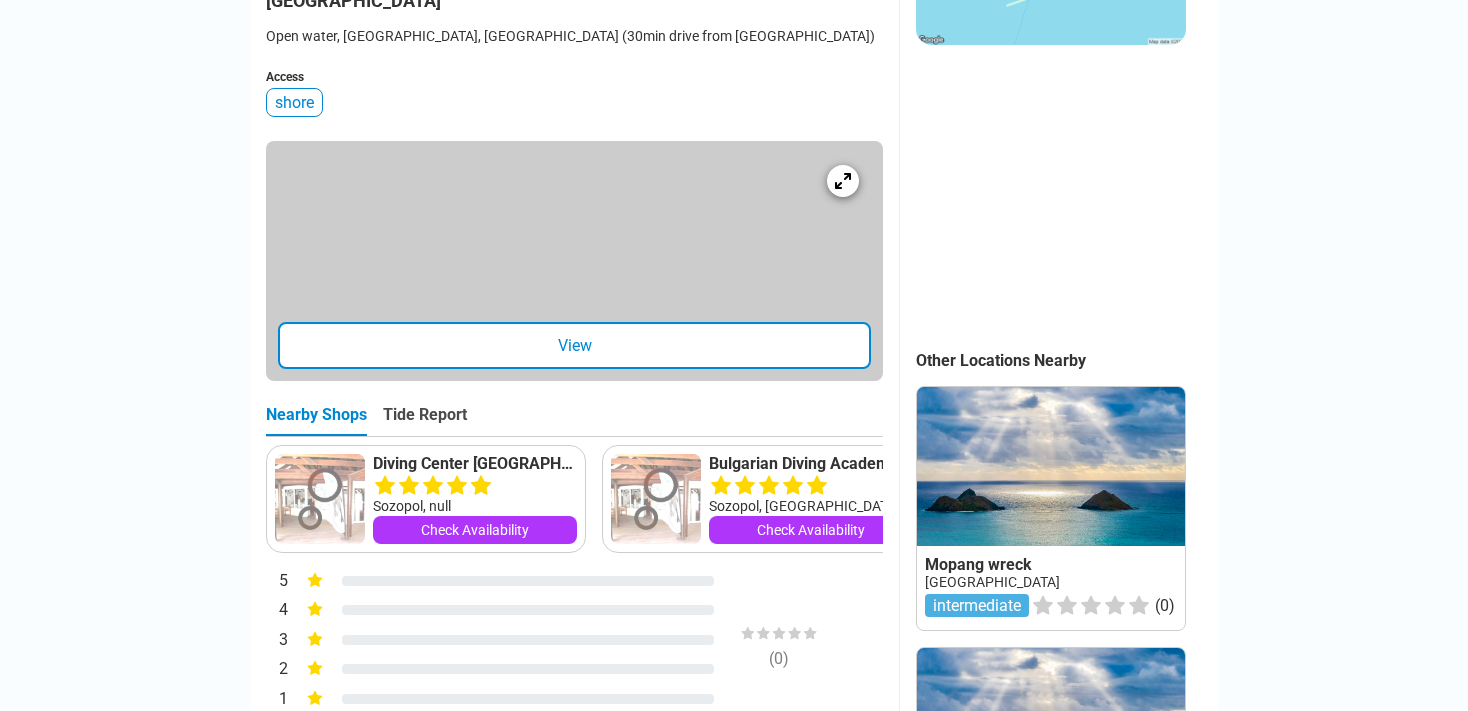 scroll, scrollTop: 528, scrollLeft: 0, axis: vertical 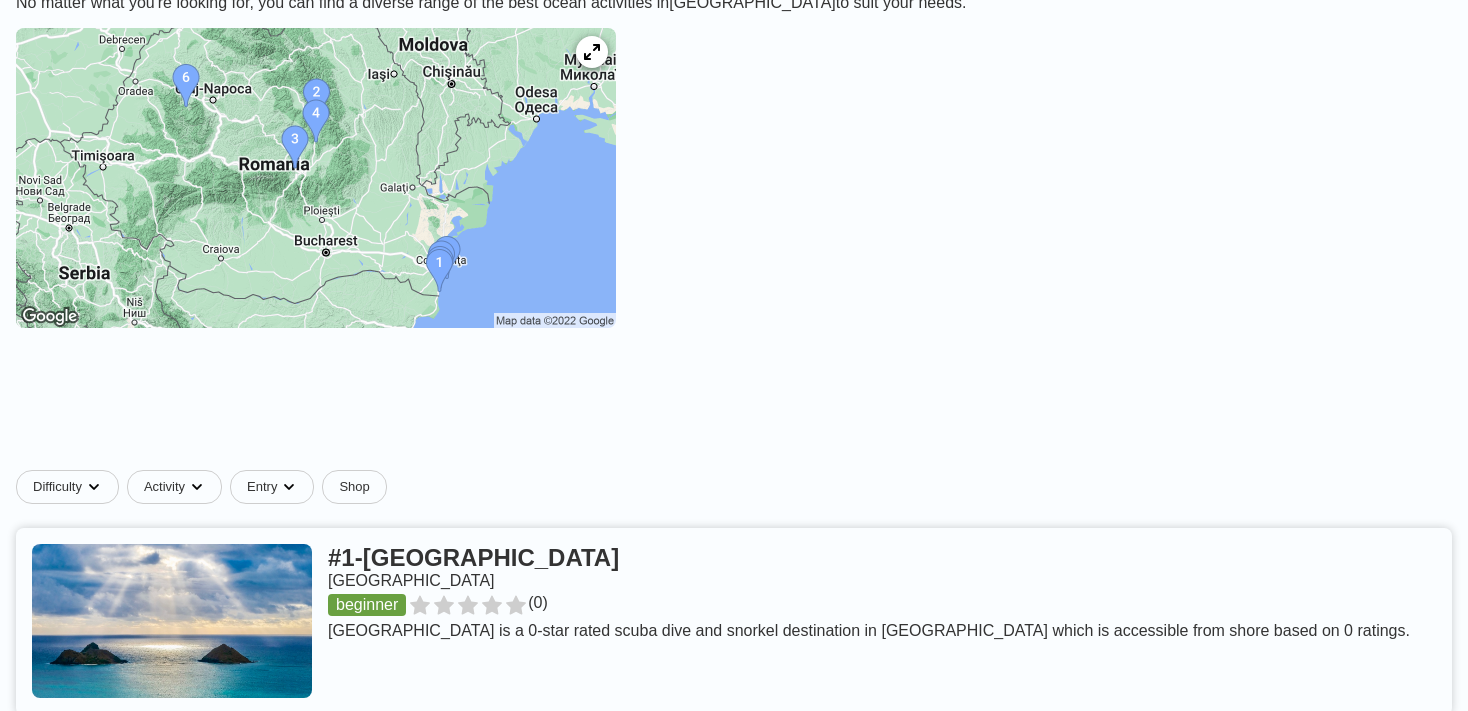 click at bounding box center (316, 178) 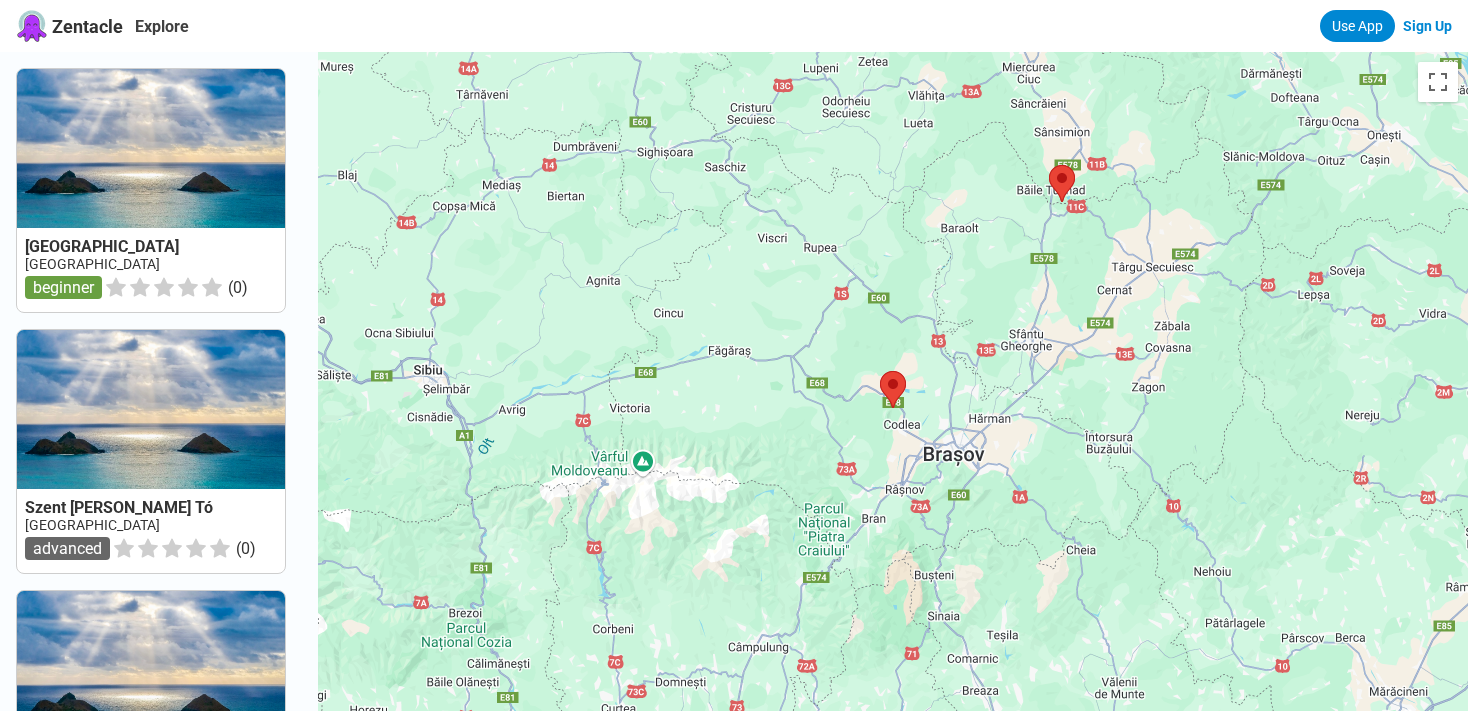 scroll, scrollTop: 0, scrollLeft: 0, axis: both 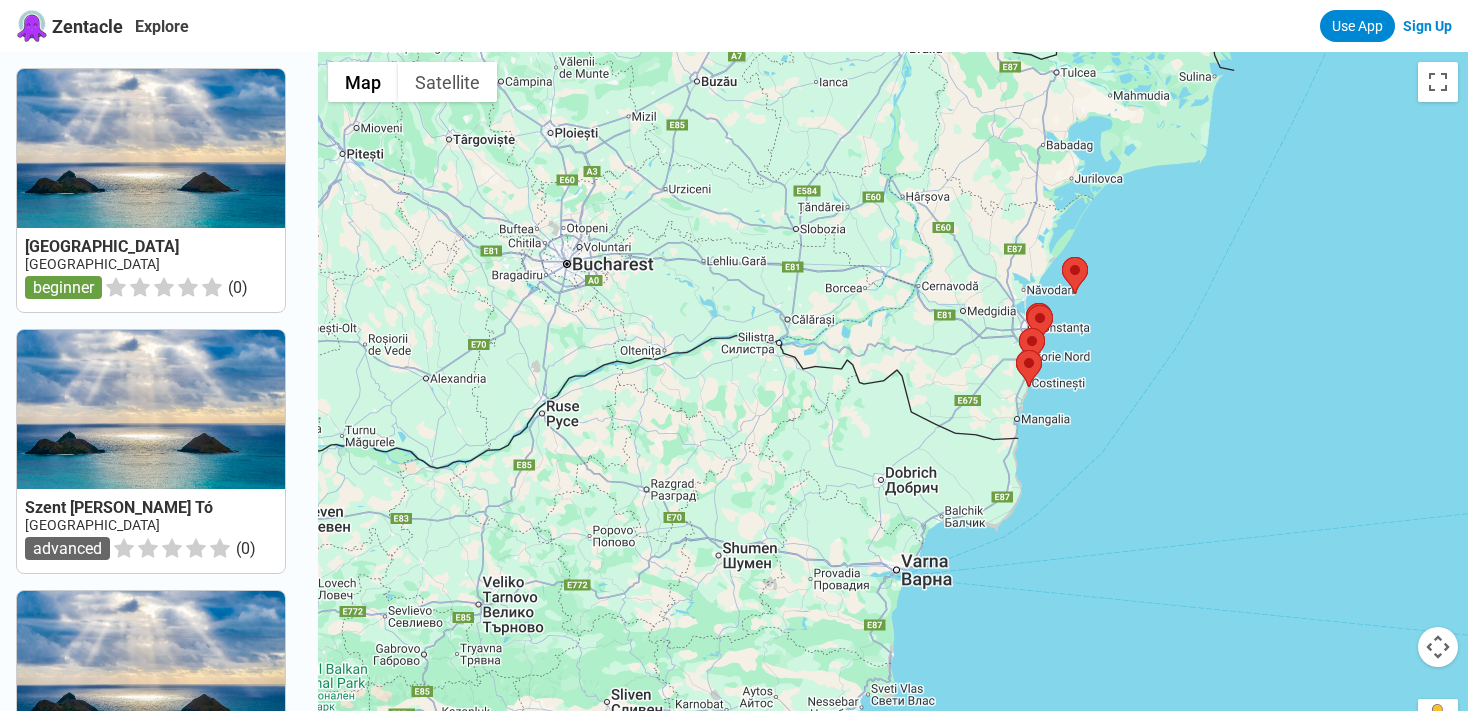 drag, startPoint x: 1026, startPoint y: 528, endPoint x: 531, endPoint y: -16, distance: 735.5005 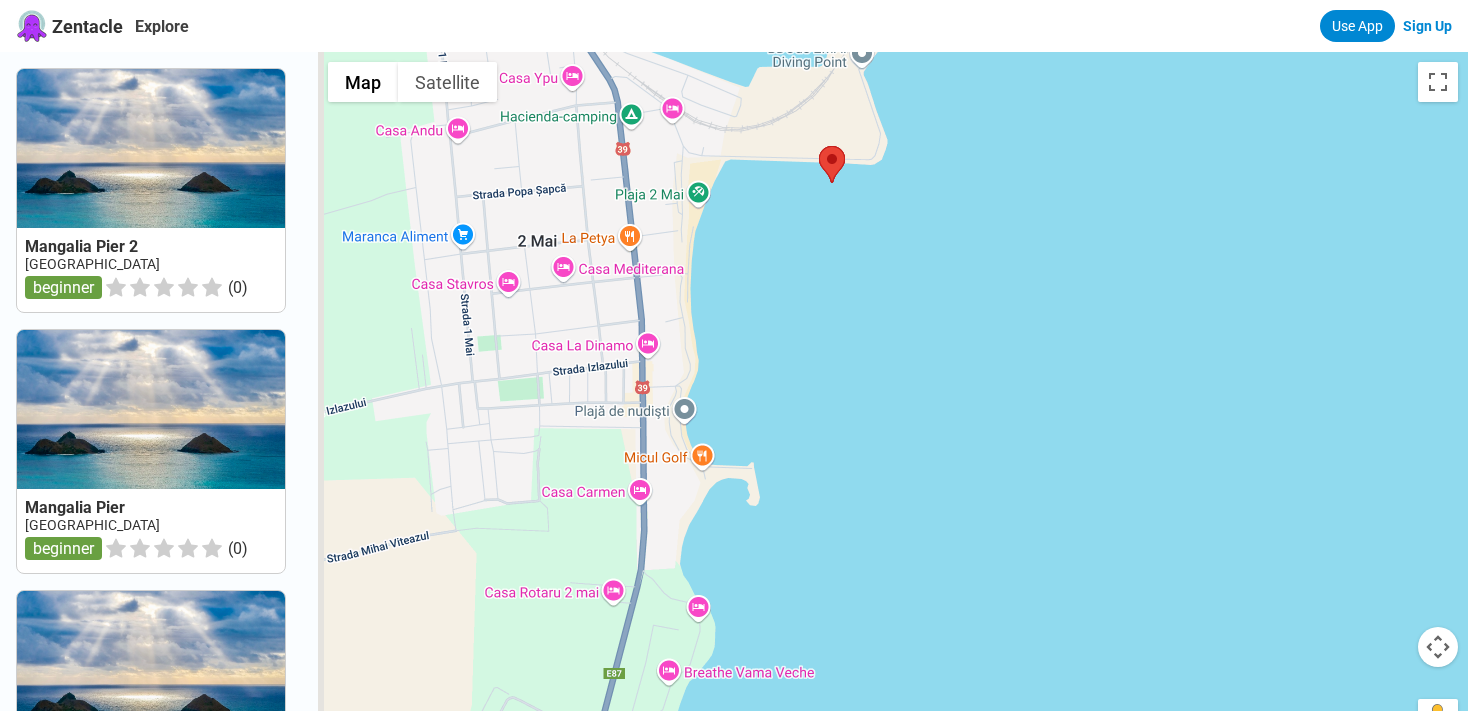 drag, startPoint x: 758, startPoint y: 401, endPoint x: 849, endPoint y: 268, distance: 161.1521 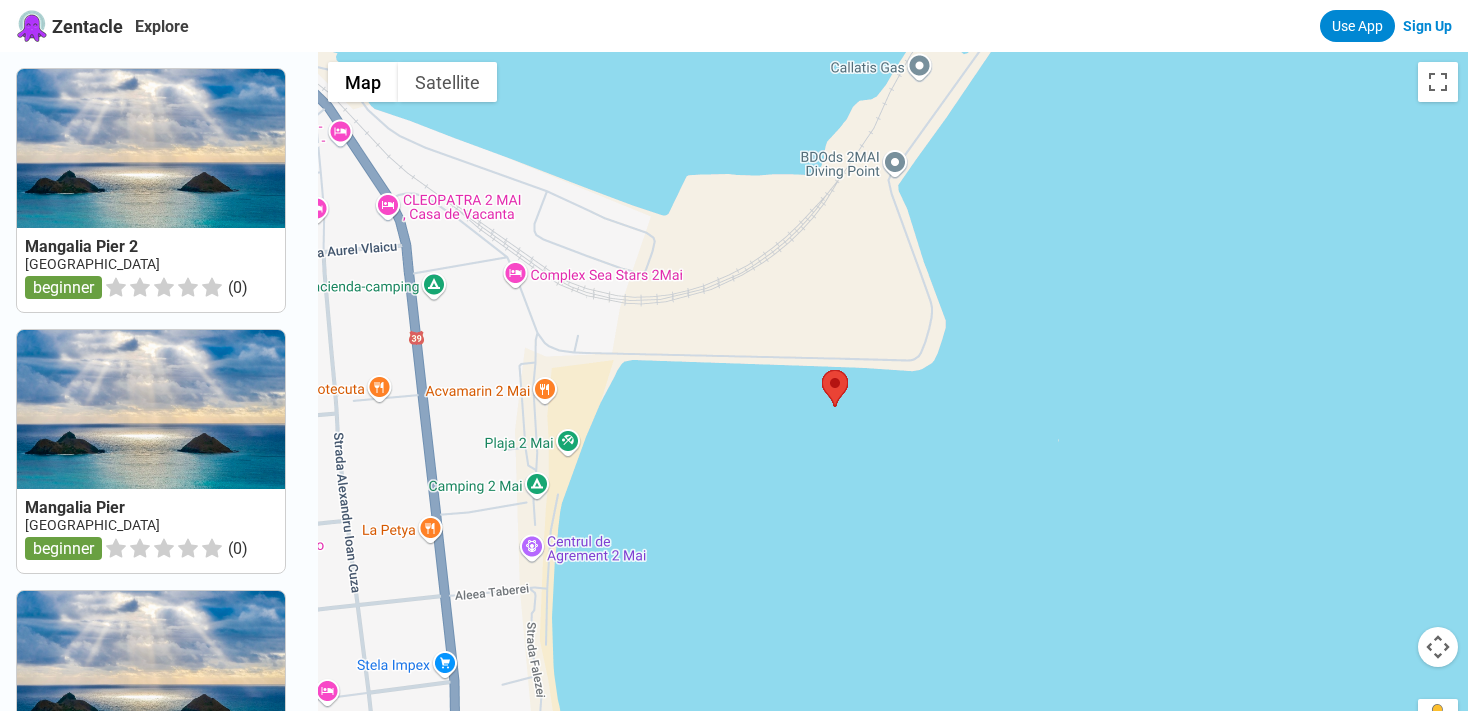 drag, startPoint x: 862, startPoint y: 214, endPoint x: 746, endPoint y: 380, distance: 202.51419 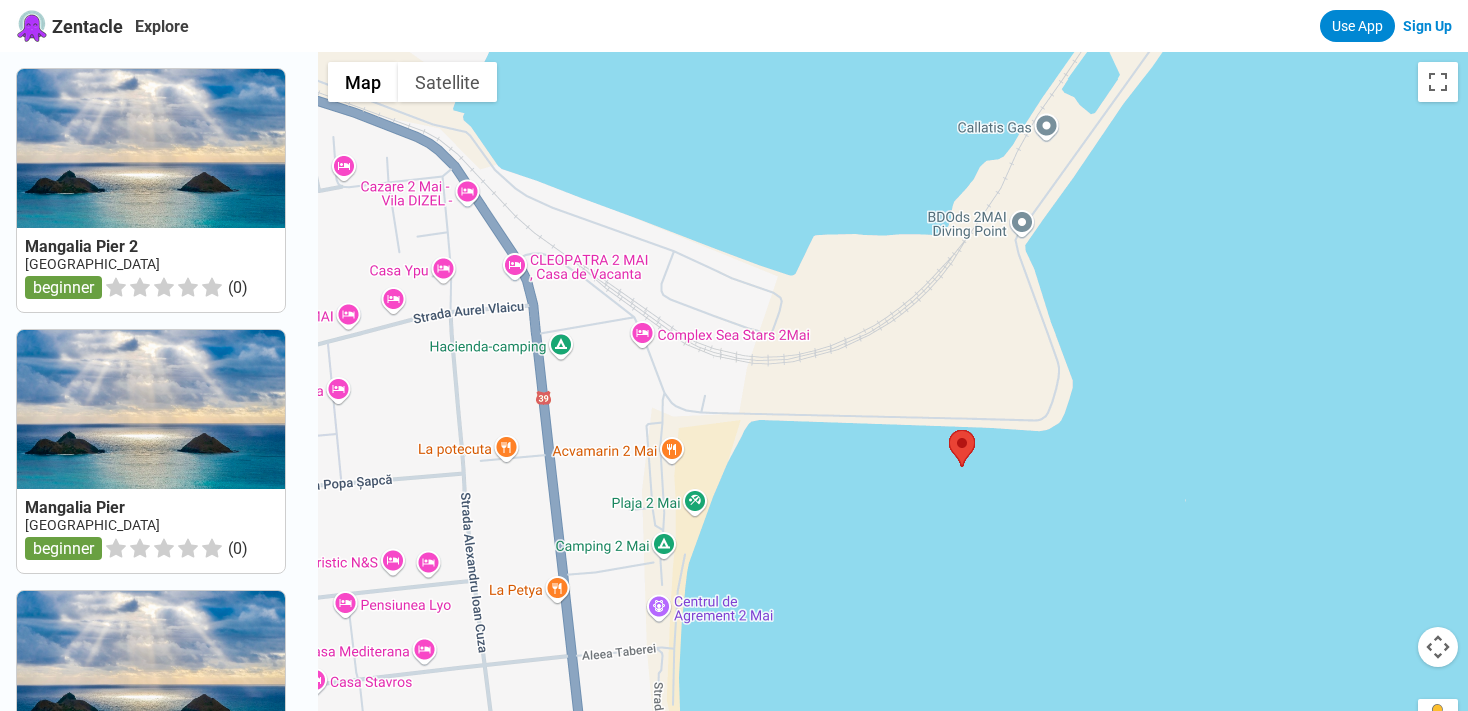 drag, startPoint x: 745, startPoint y: 370, endPoint x: 874, endPoint y: 432, distance: 143.12582 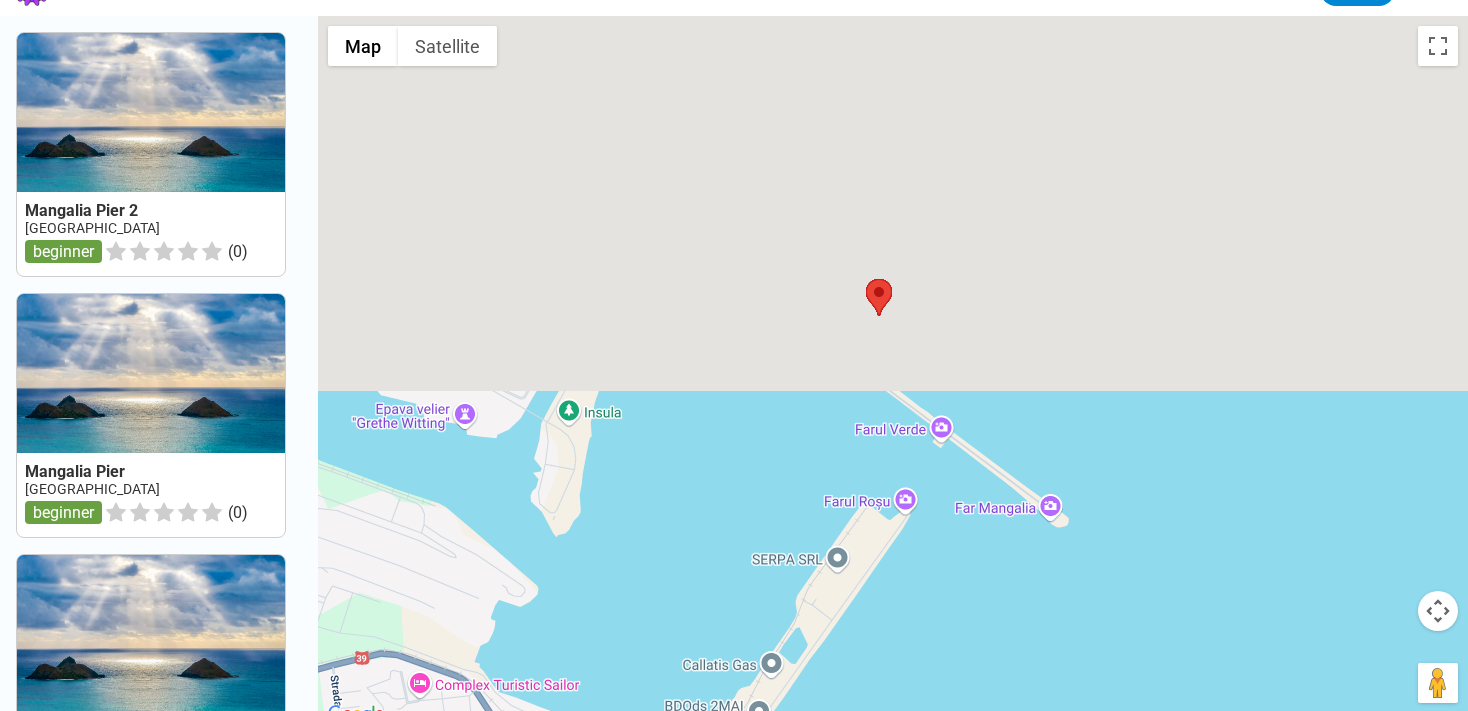 drag, startPoint x: 943, startPoint y: 163, endPoint x: 732, endPoint y: 710, distance: 586.2849 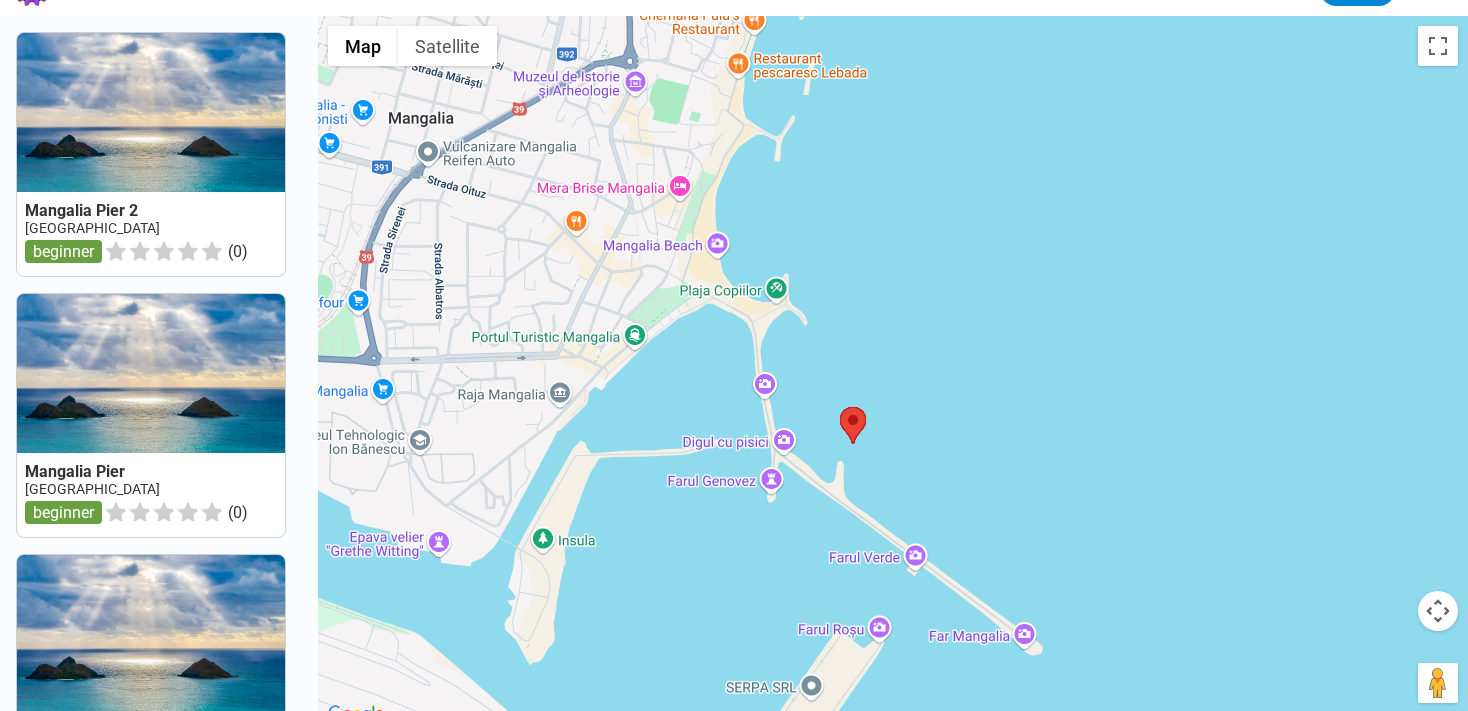 scroll, scrollTop: 44, scrollLeft: 0, axis: vertical 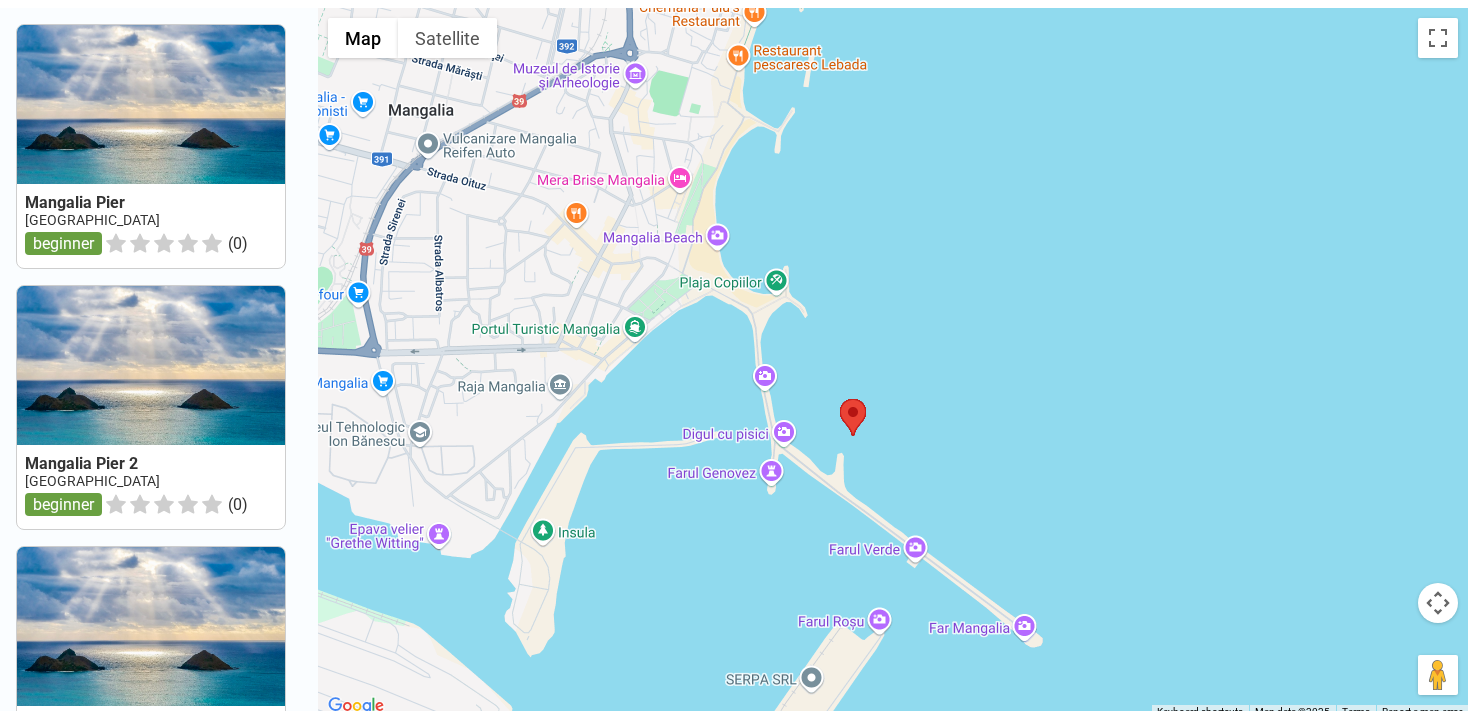 click at bounding box center [893, 363] 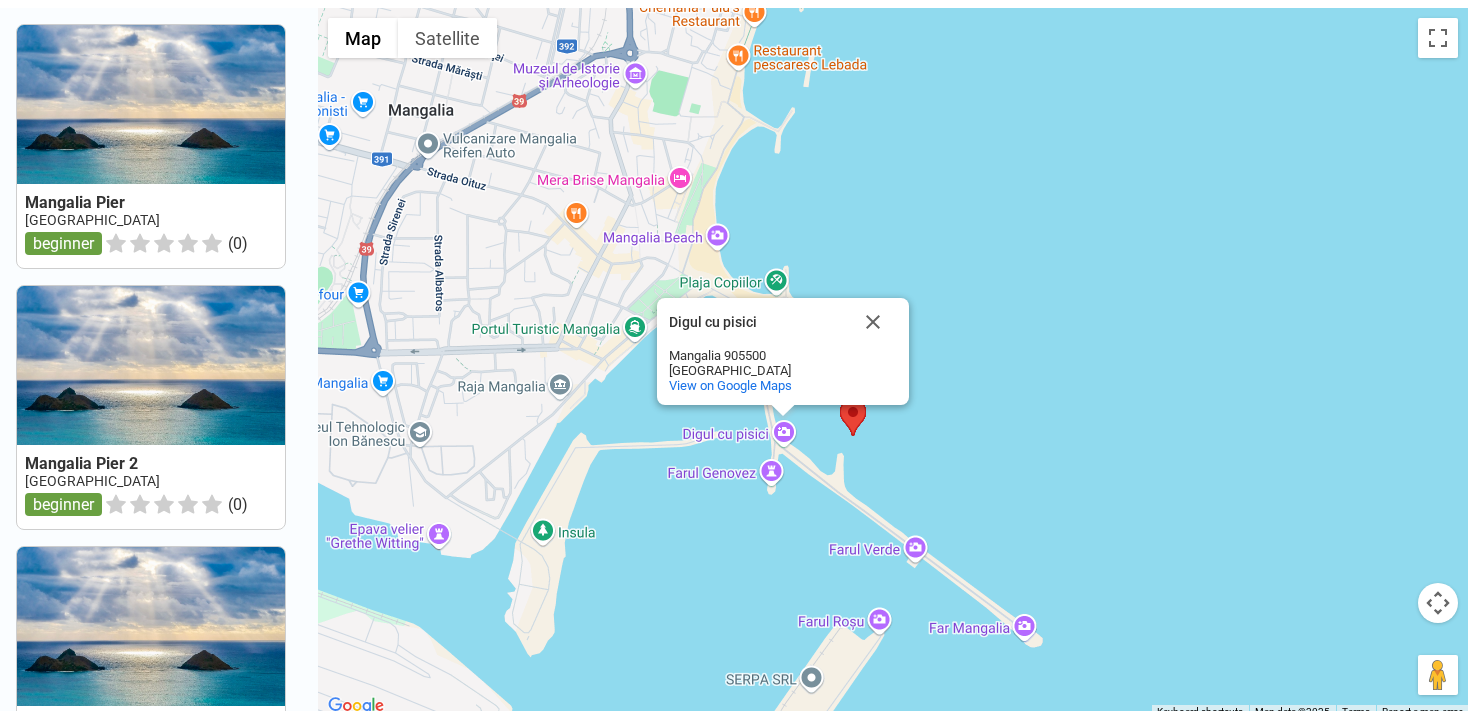 click on "Digul cu pisici                     Digul cu pisici                 Mangalia 905500 [GEOGRAPHIC_DATA]              View on Google Maps" at bounding box center [893, 363] 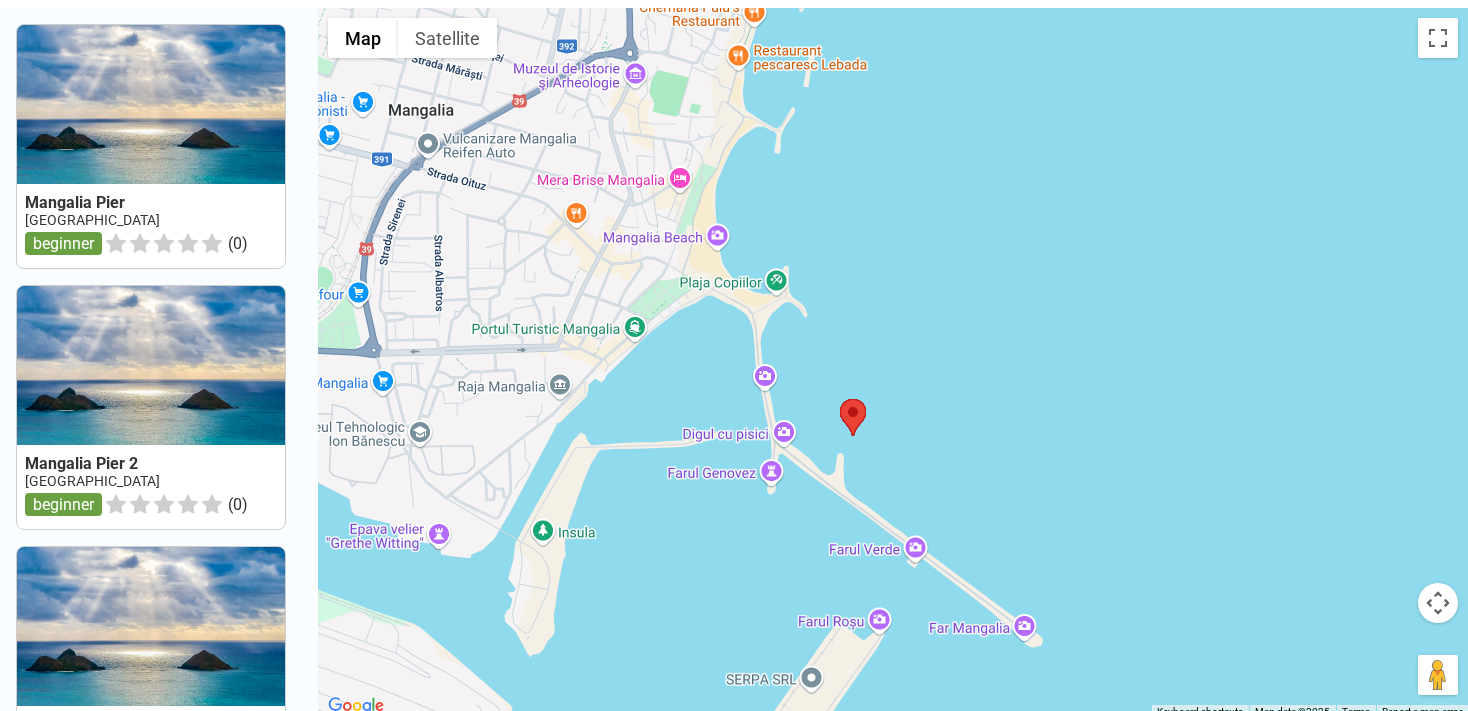 click at bounding box center [853, 417] 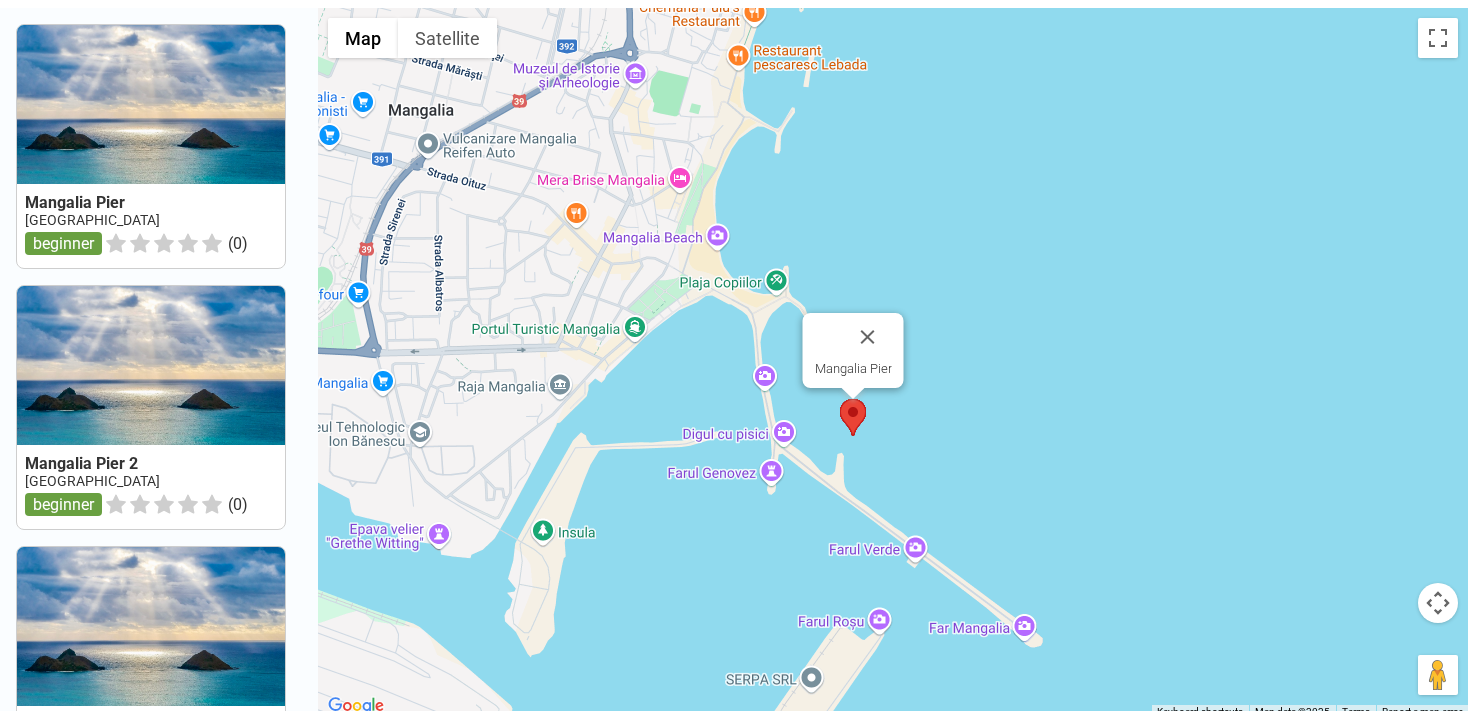 click at bounding box center [840, 399] 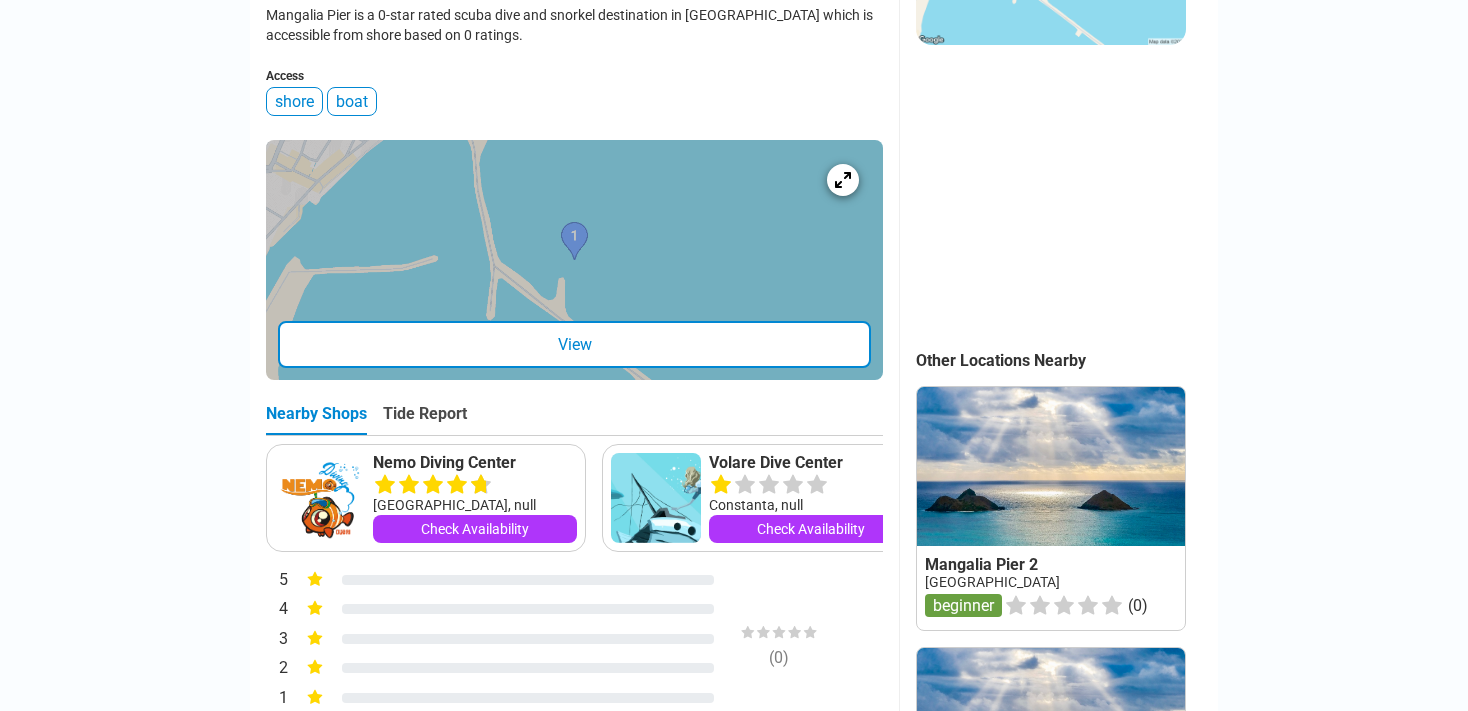 scroll, scrollTop: 528, scrollLeft: 0, axis: vertical 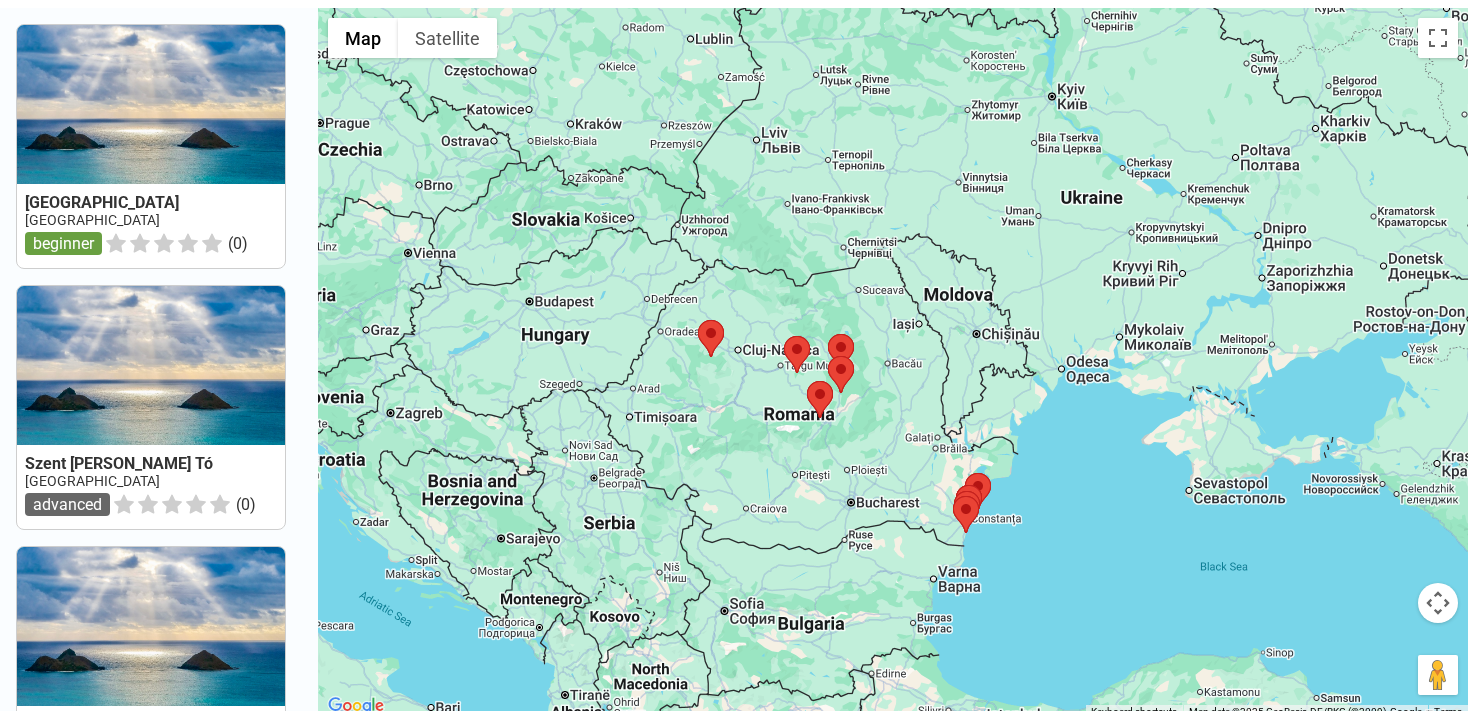 drag, startPoint x: 896, startPoint y: 473, endPoint x: 649, endPoint y: 308, distance: 297.04208 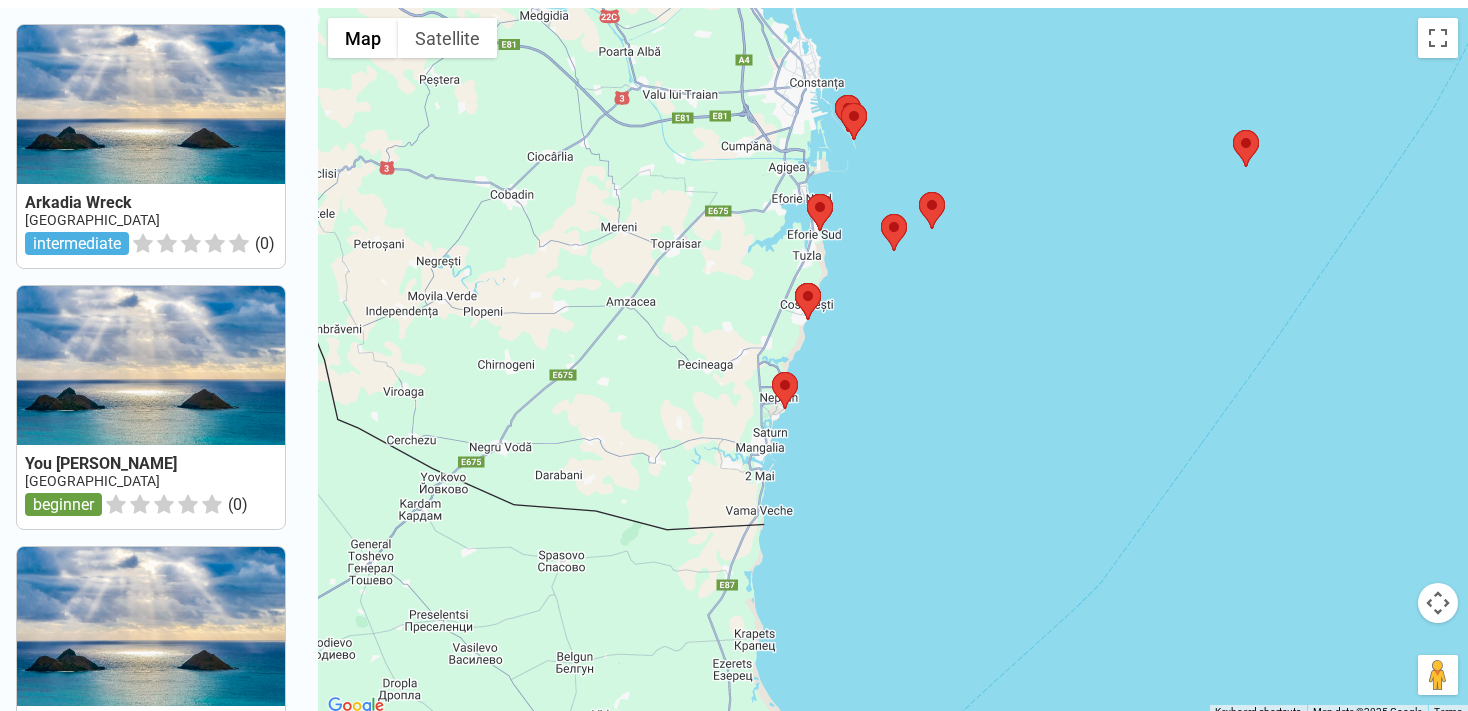 drag, startPoint x: 814, startPoint y: 511, endPoint x: 966, endPoint y: 150, distance: 391.69504 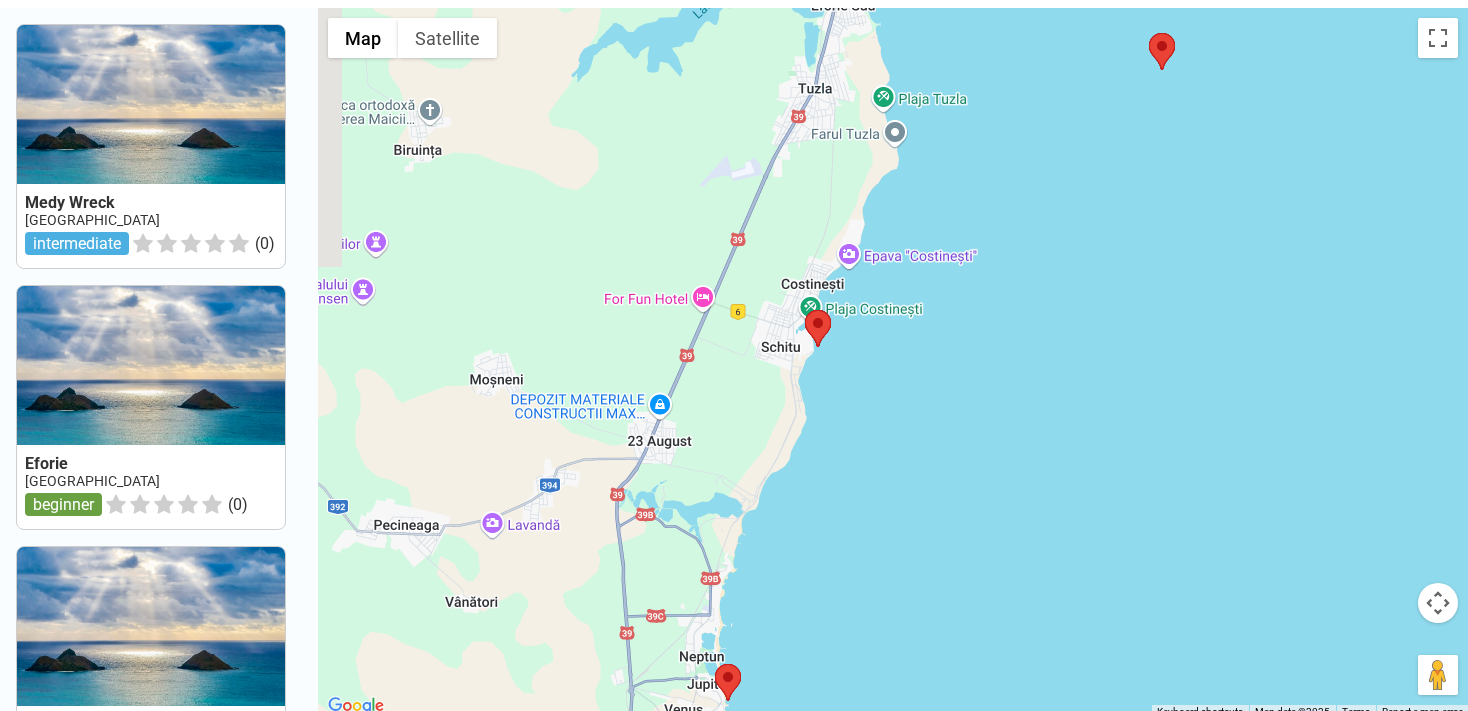 drag, startPoint x: 798, startPoint y: 491, endPoint x: 930, endPoint y: 126, distance: 388.13528 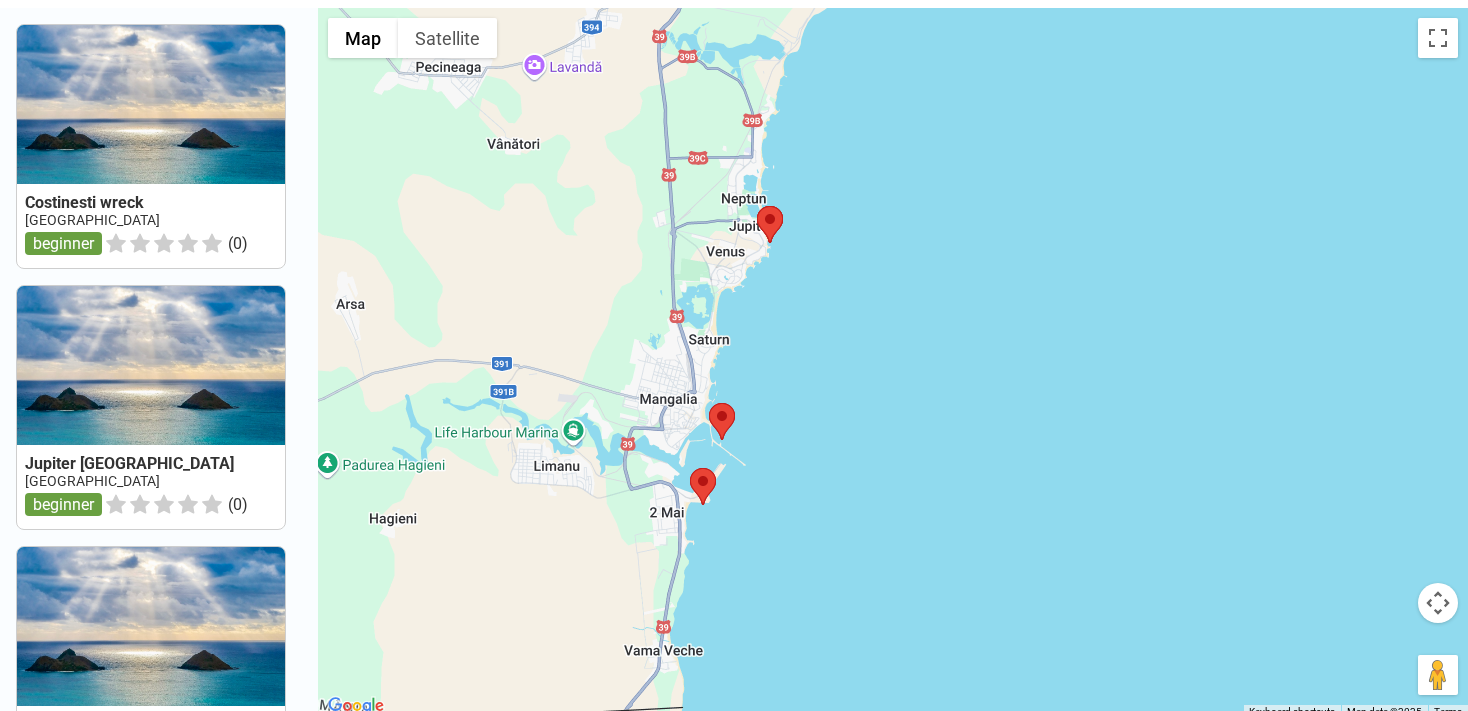 drag, startPoint x: 838, startPoint y: 549, endPoint x: 882, endPoint y: 78, distance: 473.05075 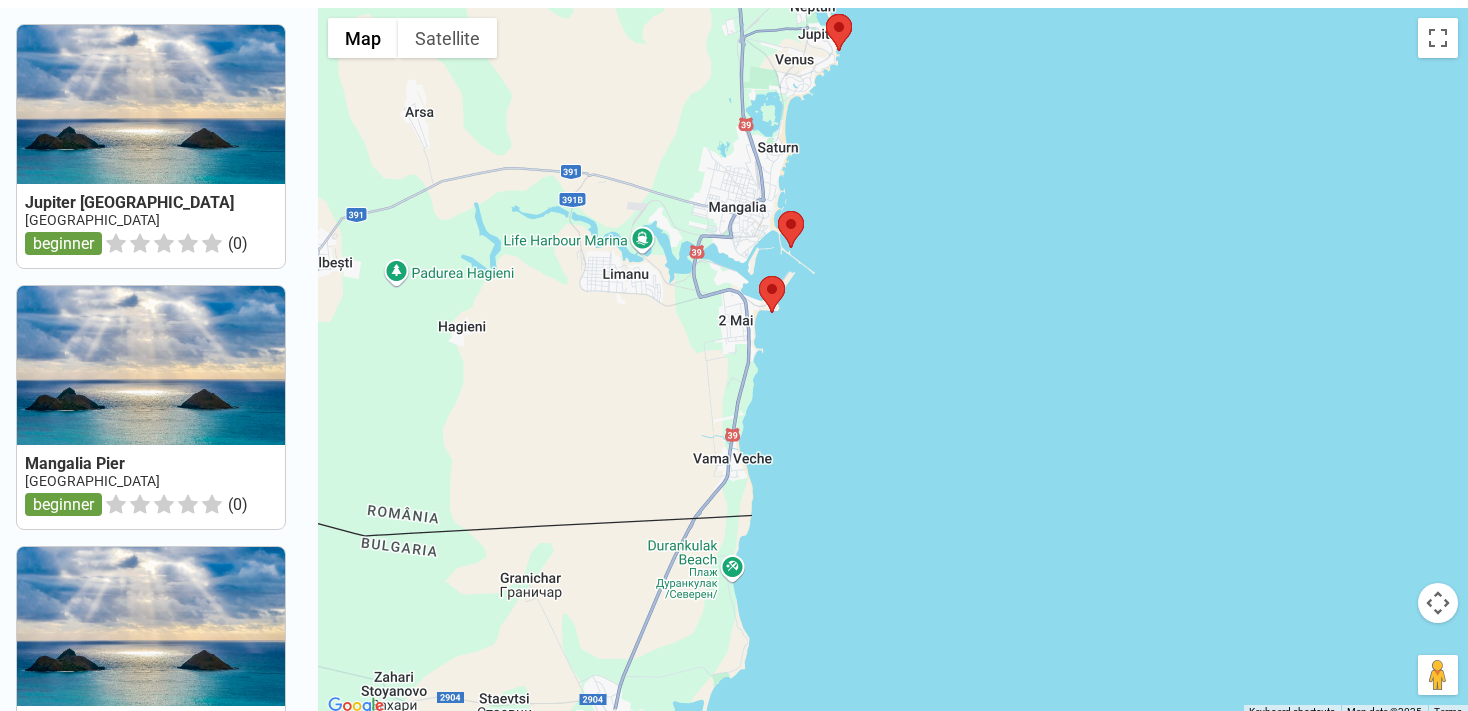 drag, startPoint x: 770, startPoint y: 451, endPoint x: 837, endPoint y: 269, distance: 193.94072 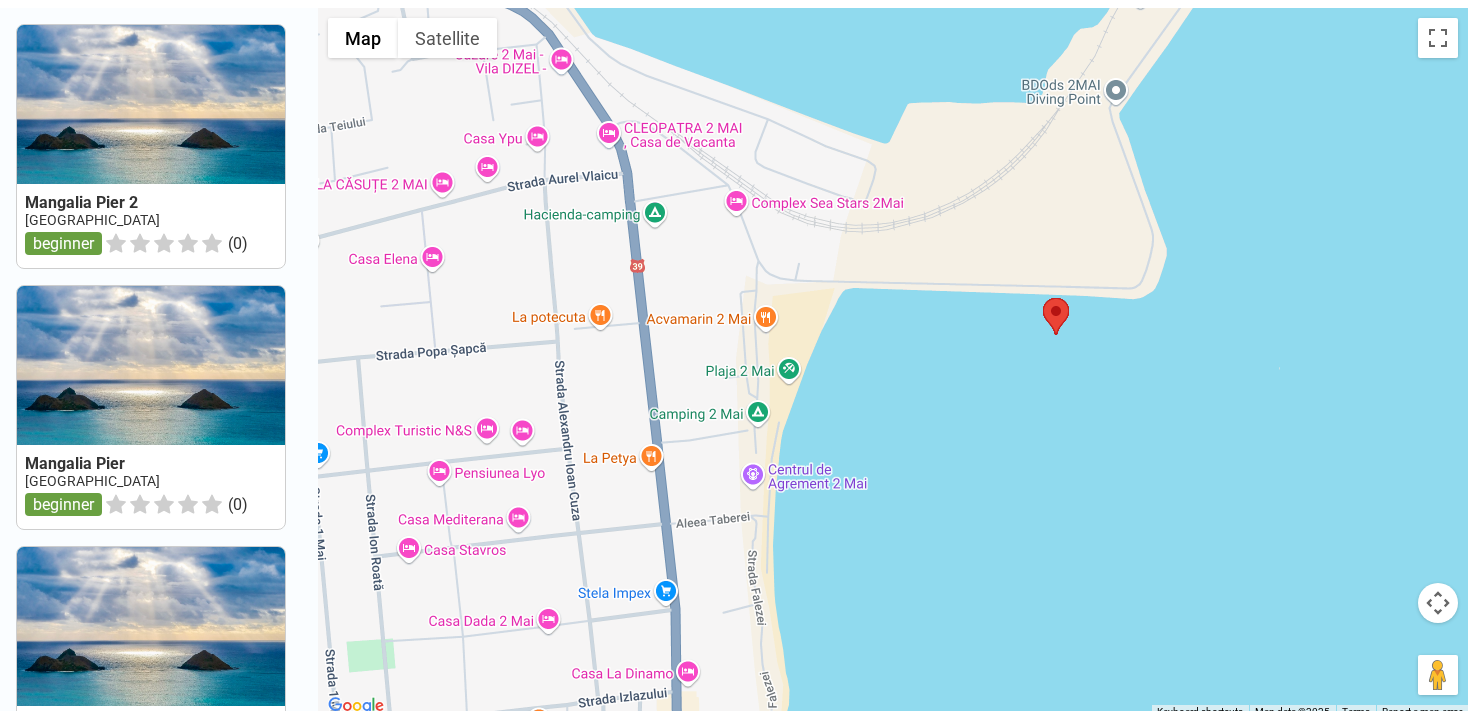 click at bounding box center [893, 363] 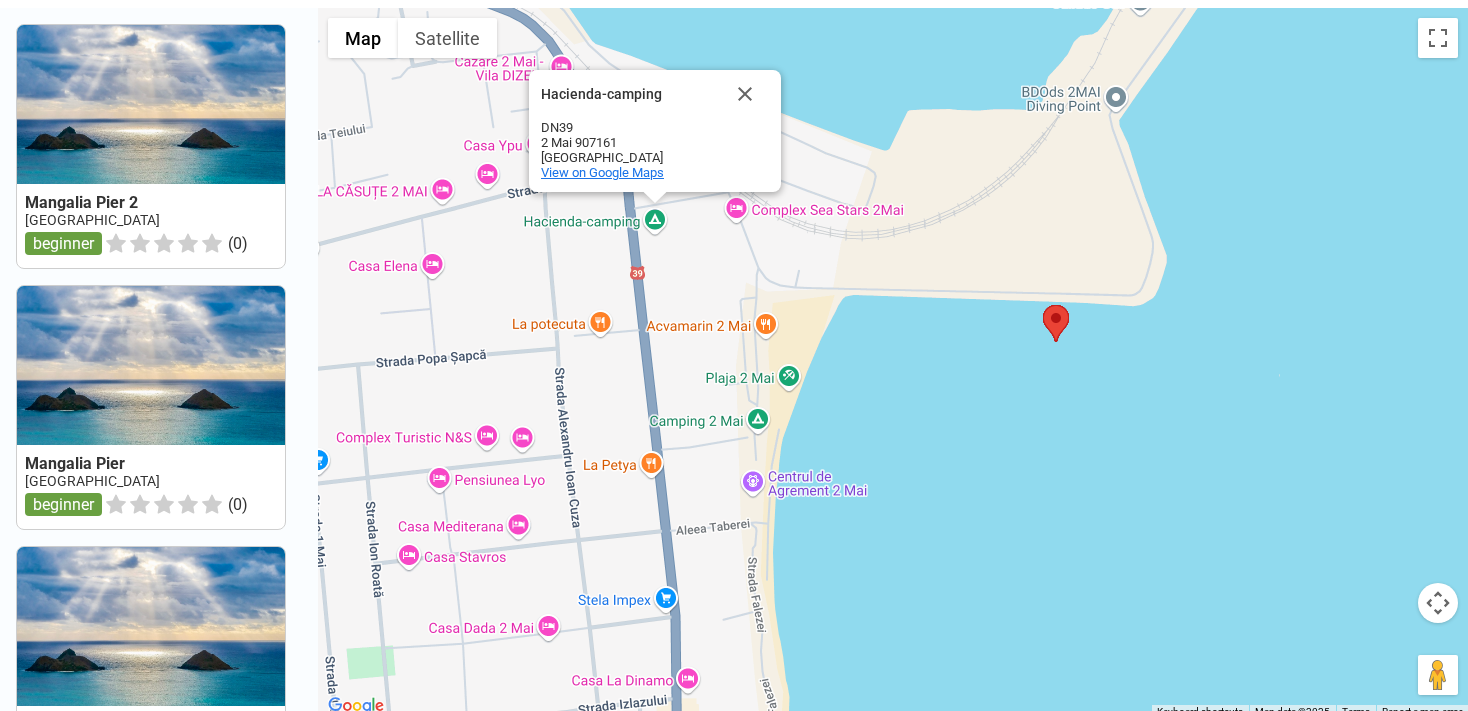 click on "View on Google Maps" at bounding box center [602, 172] 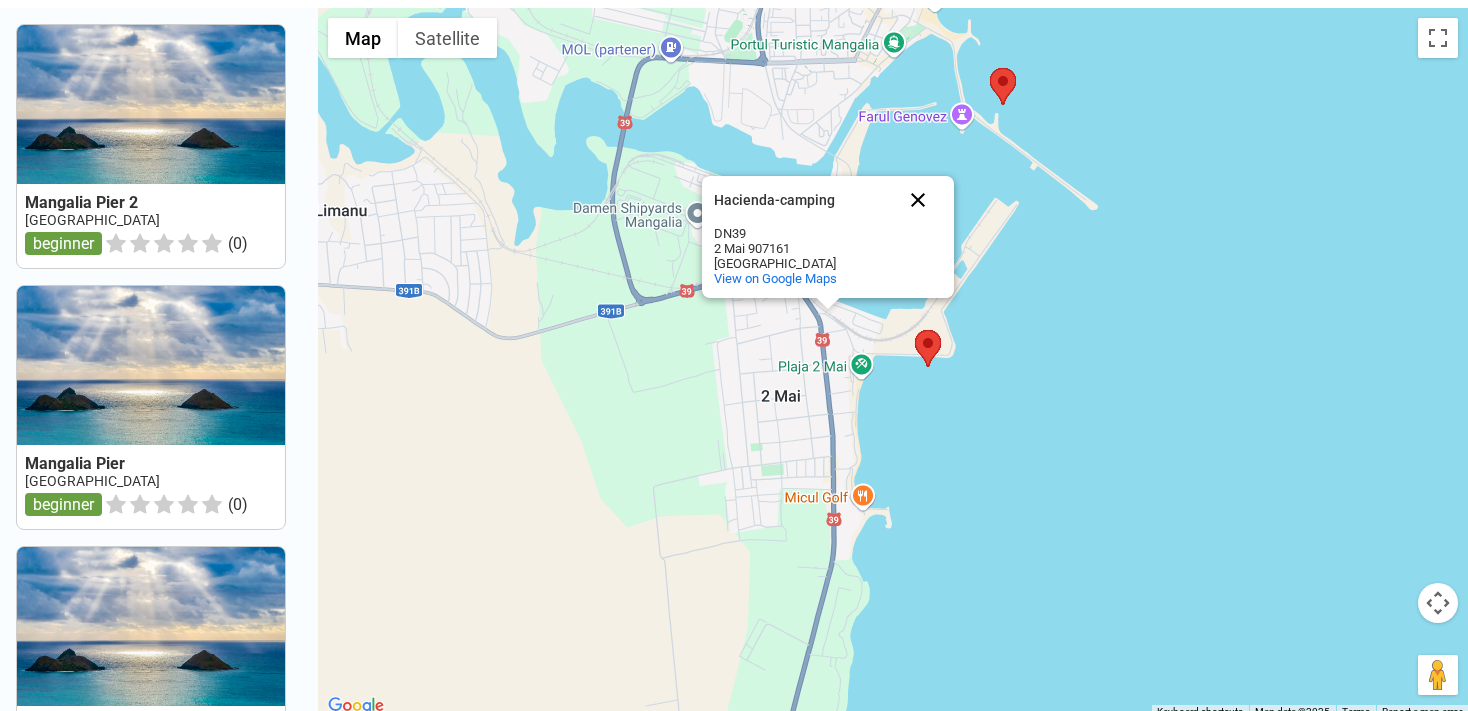click at bounding box center [918, 200] 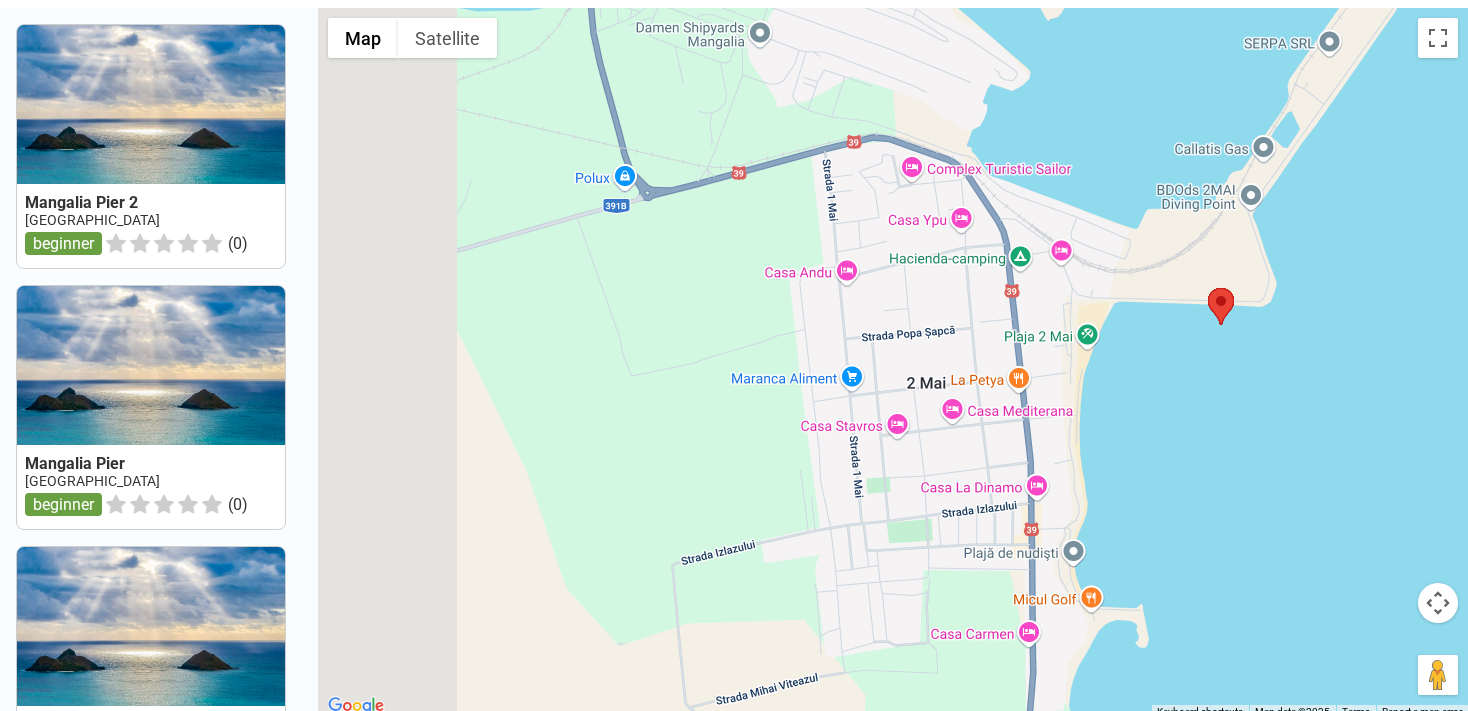 drag, startPoint x: 892, startPoint y: 429, endPoint x: 1170, endPoint y: 410, distance: 278.64853 